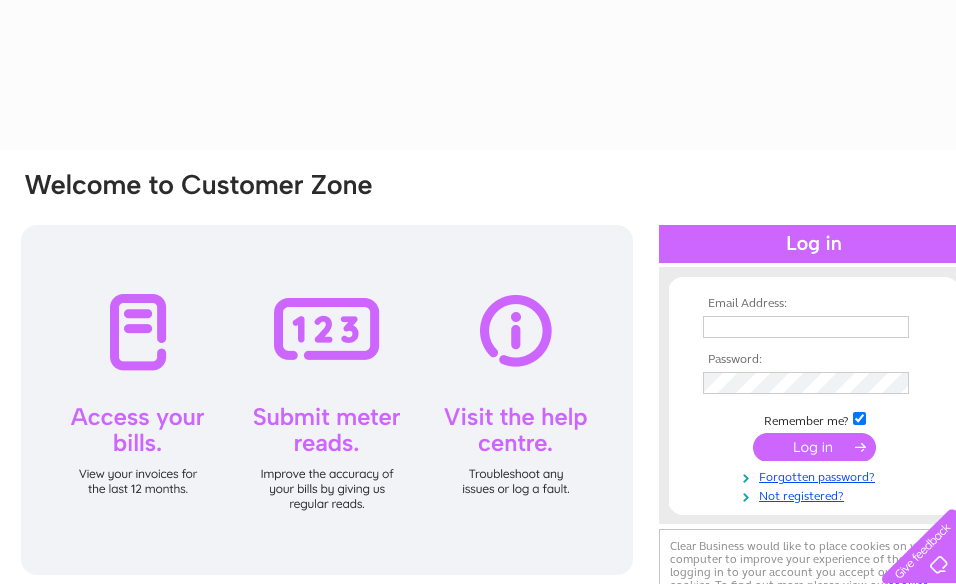scroll, scrollTop: 0, scrollLeft: 0, axis: both 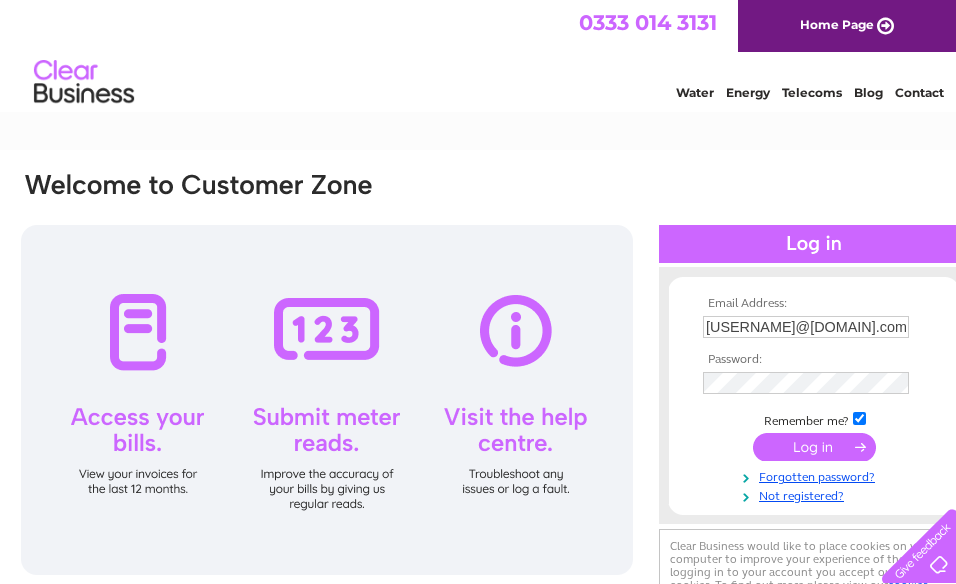 click at bounding box center [814, 447] 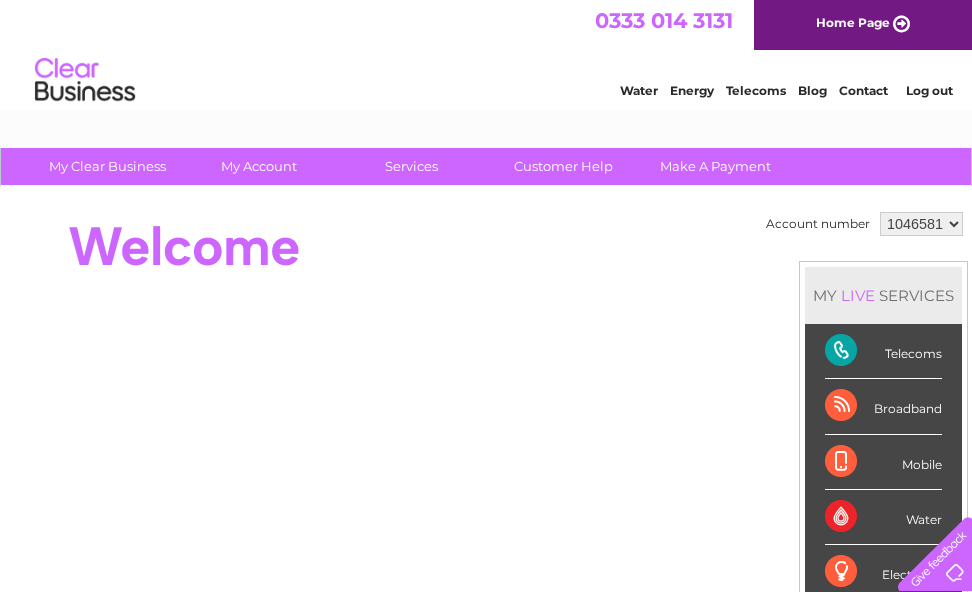 scroll, scrollTop: 0, scrollLeft: 0, axis: both 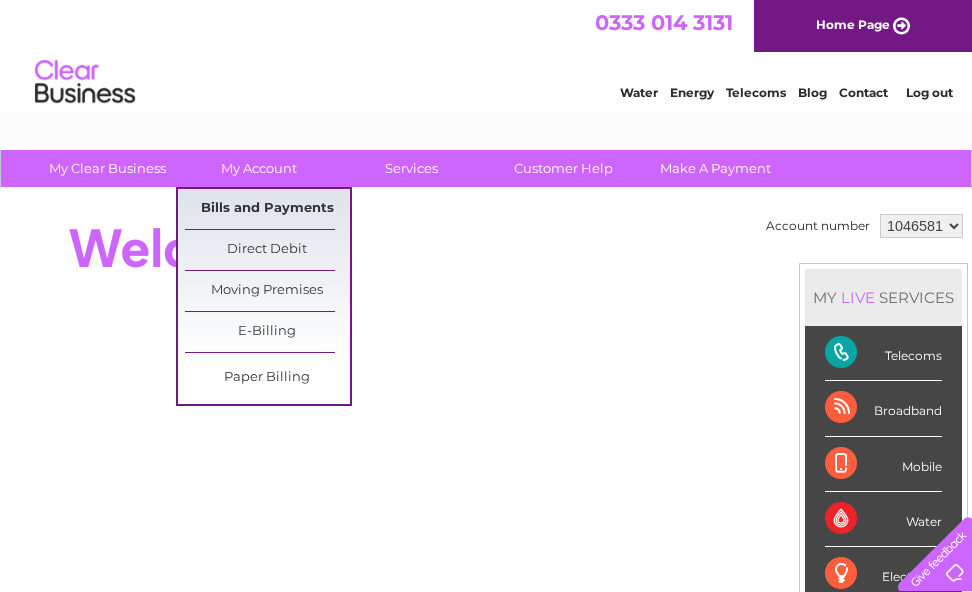 click on "Bills and Payments" at bounding box center (267, 209) 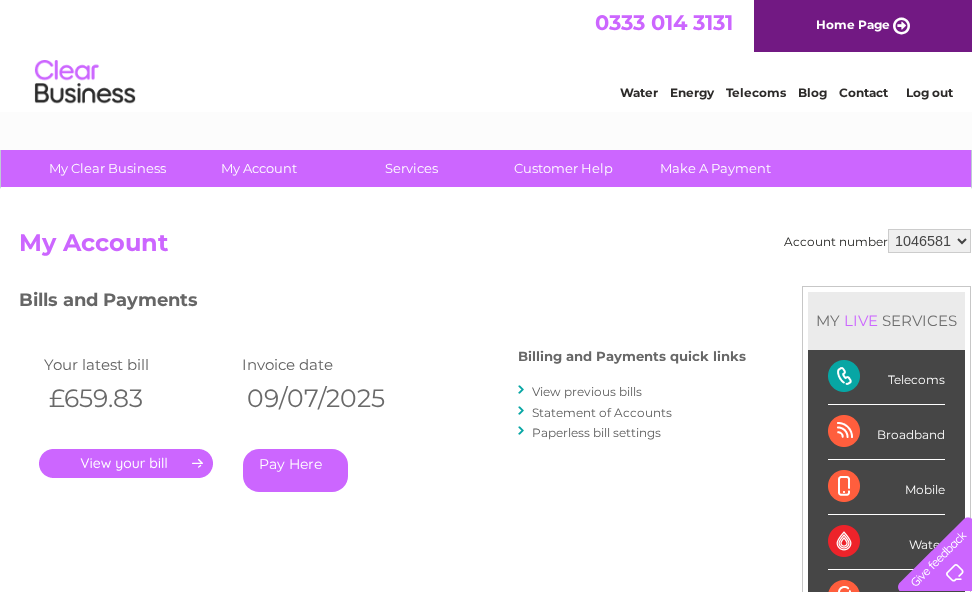 scroll, scrollTop: 100, scrollLeft: 0, axis: vertical 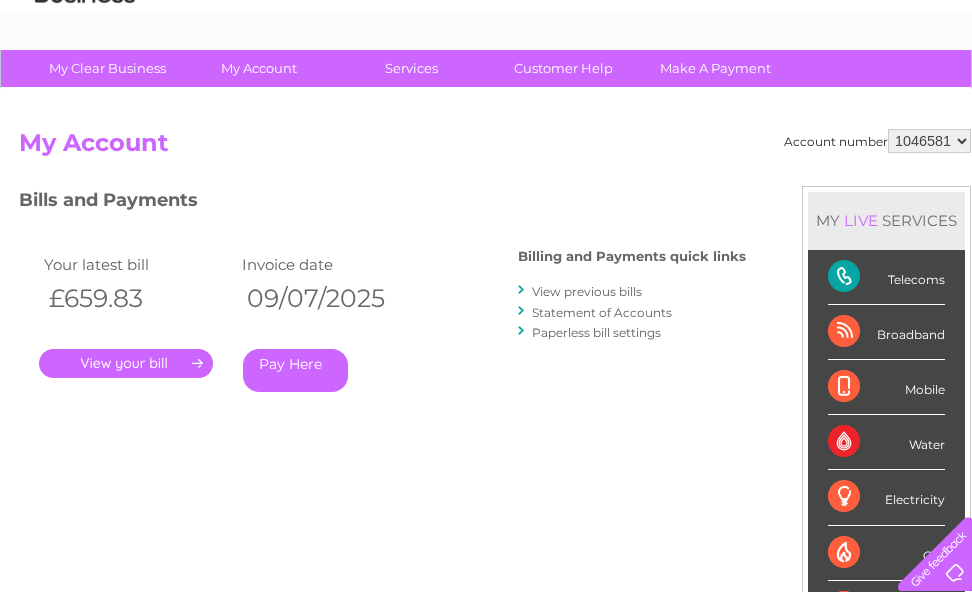 click on "." at bounding box center (126, 363) 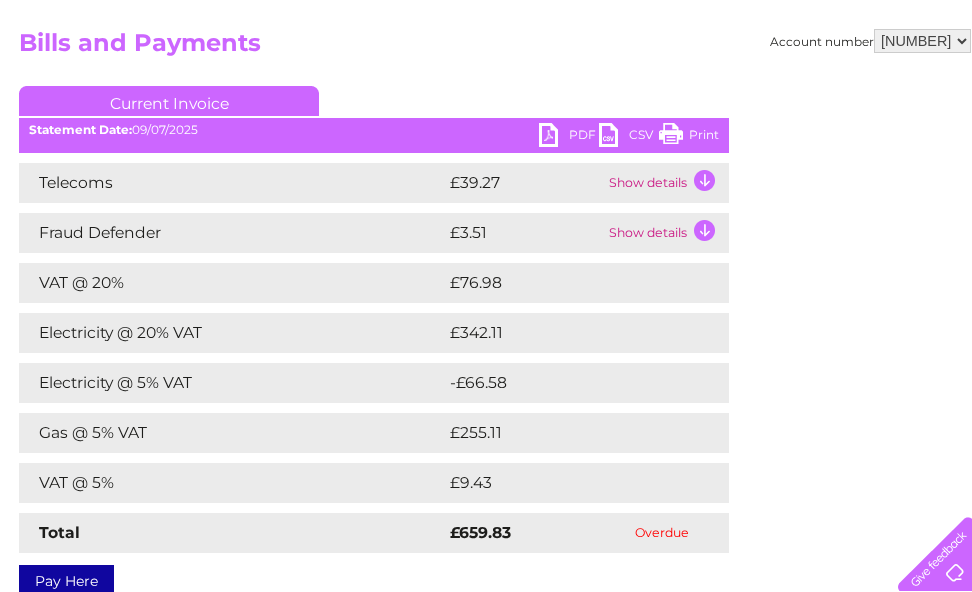 scroll, scrollTop: 100, scrollLeft: 0, axis: vertical 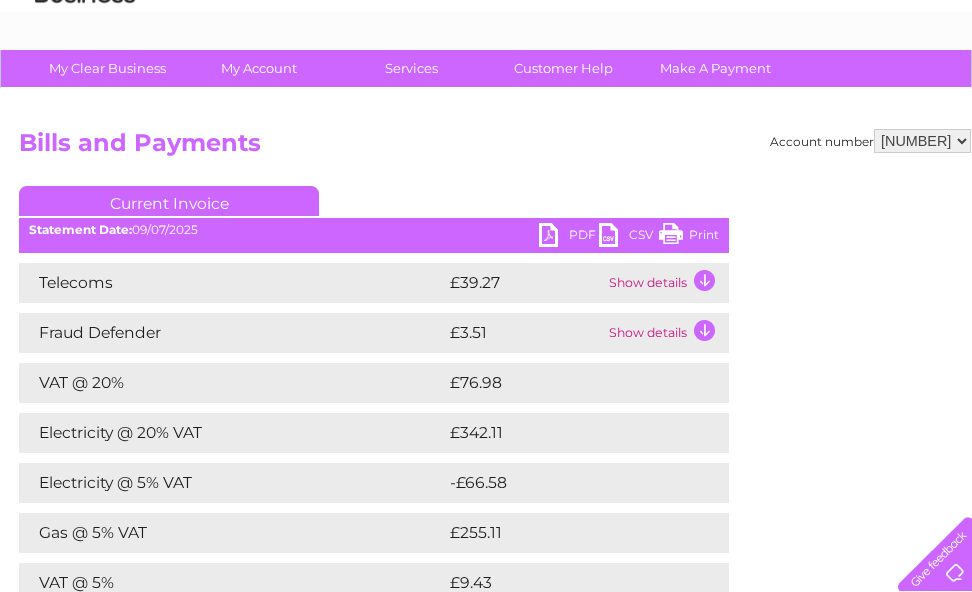 click on "Show details" at bounding box center [666, 283] 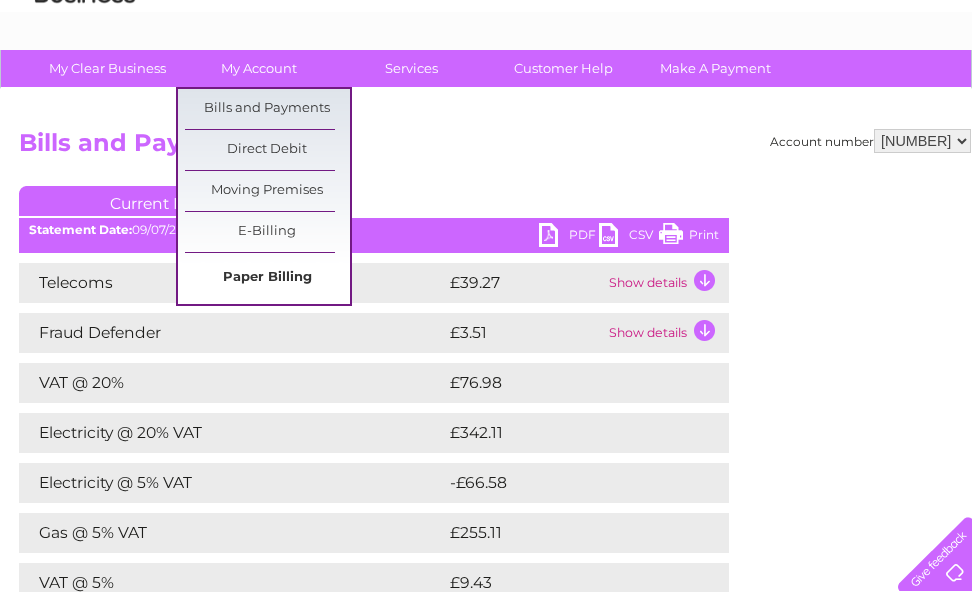 click on "Paper Billing" at bounding box center [267, 278] 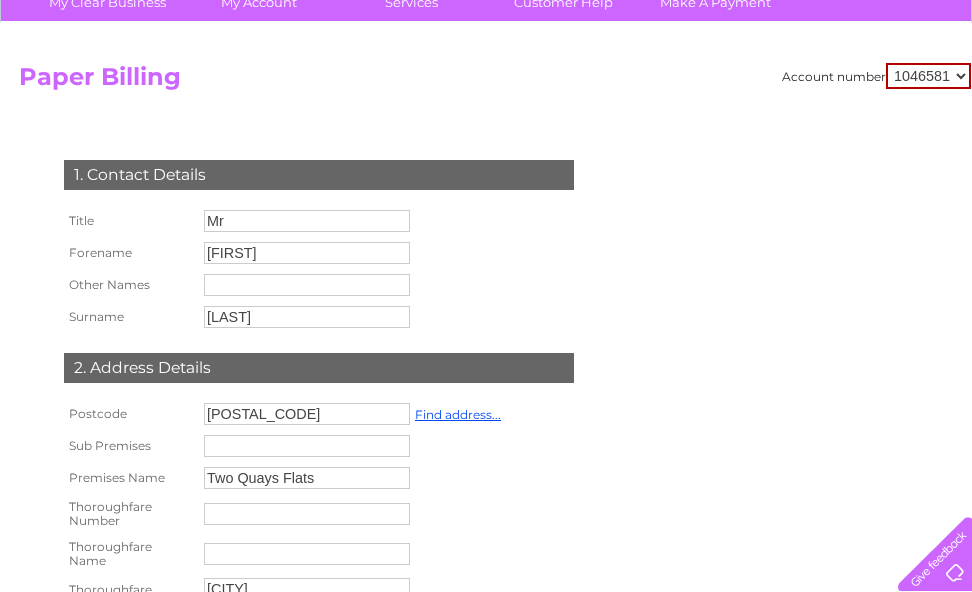 scroll, scrollTop: 0, scrollLeft: 0, axis: both 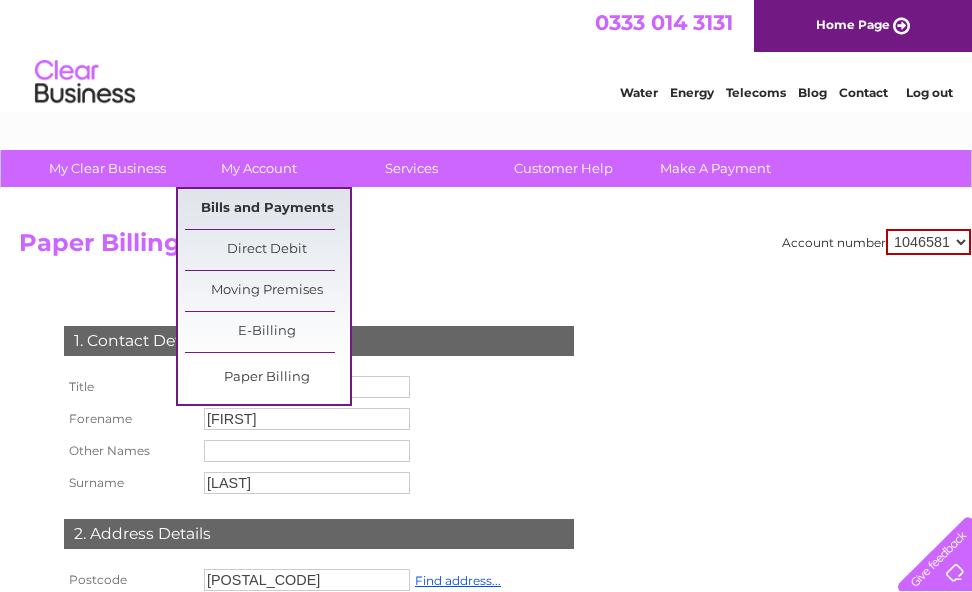 click on "Bills and Payments" at bounding box center (267, 209) 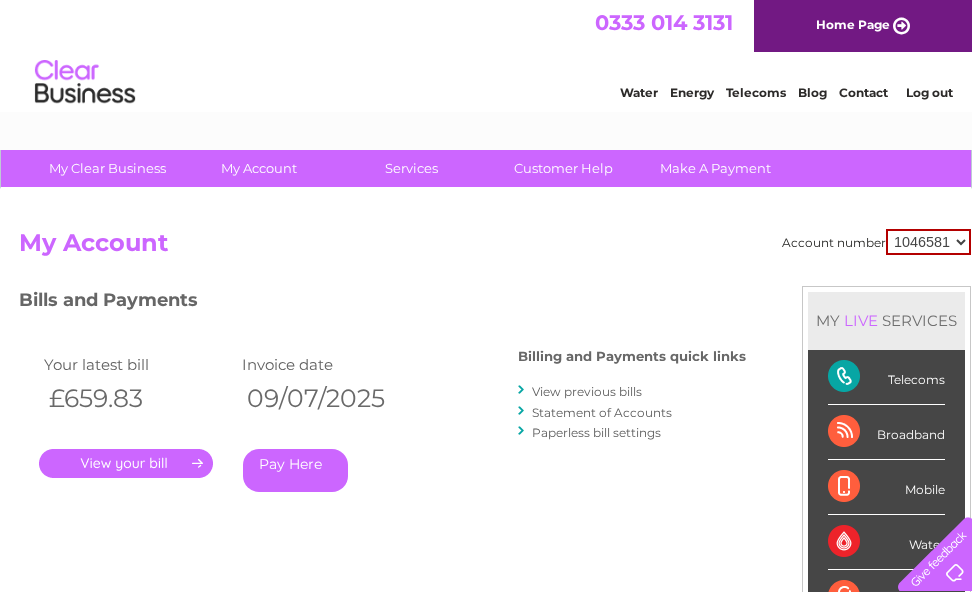 scroll, scrollTop: 0, scrollLeft: 0, axis: both 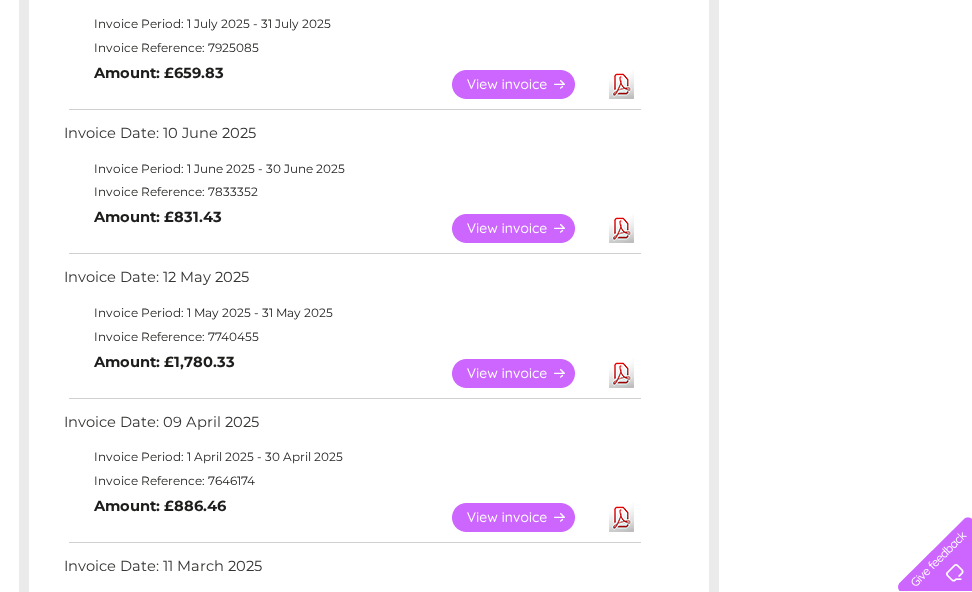 click on "View" at bounding box center [525, 373] 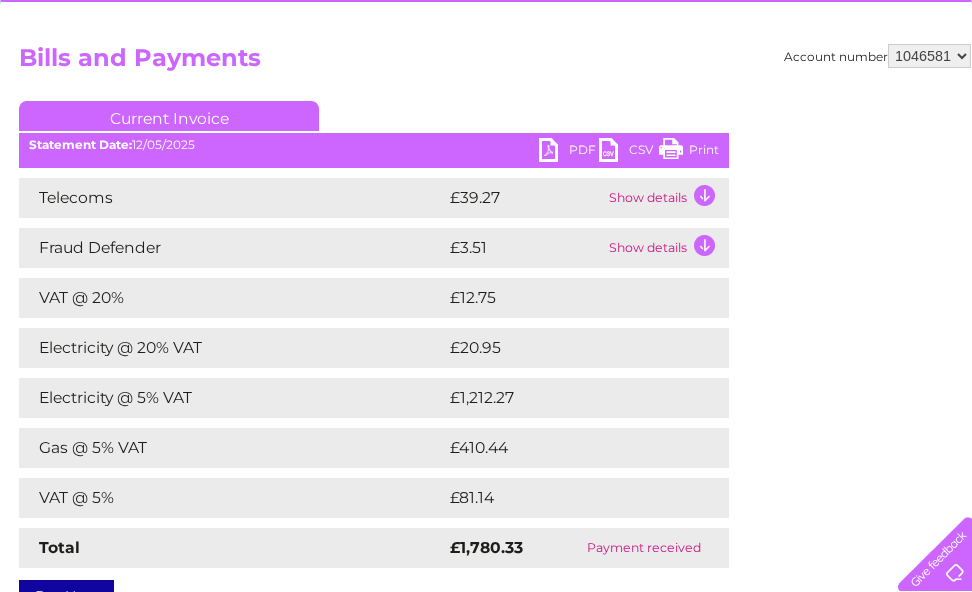 scroll, scrollTop: 200, scrollLeft: 0, axis: vertical 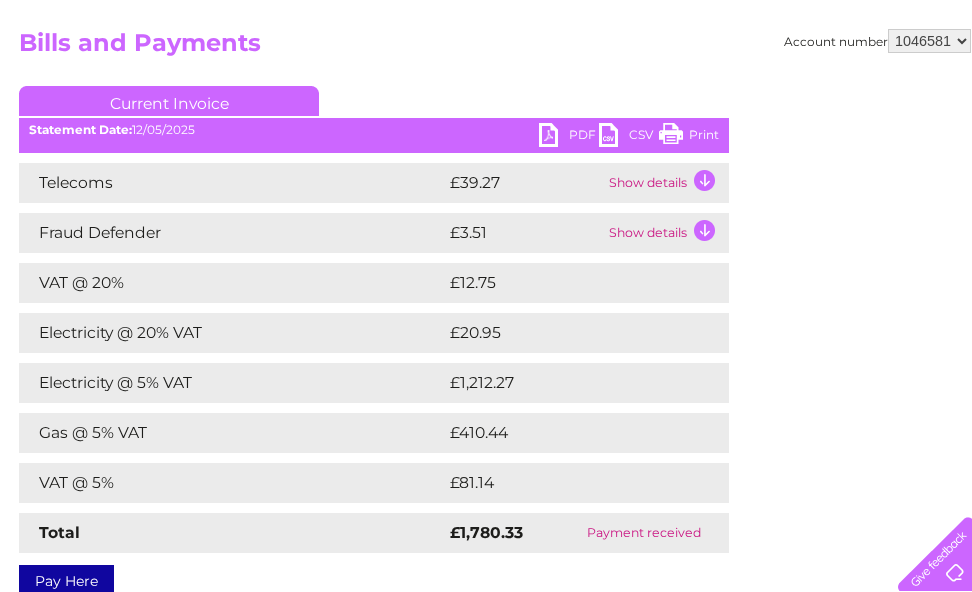 click on "Print" at bounding box center [689, 137] 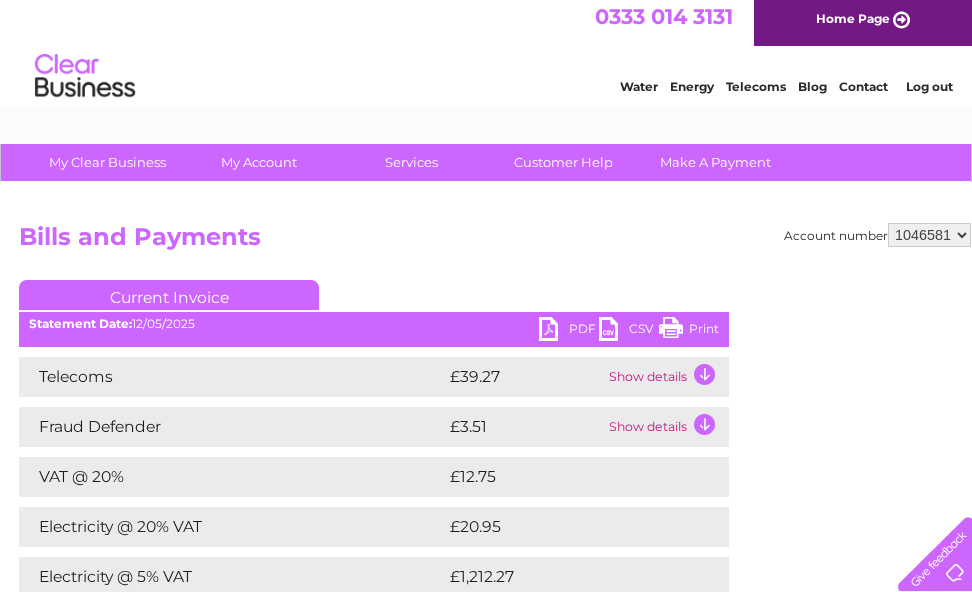 scroll, scrollTop: 0, scrollLeft: 0, axis: both 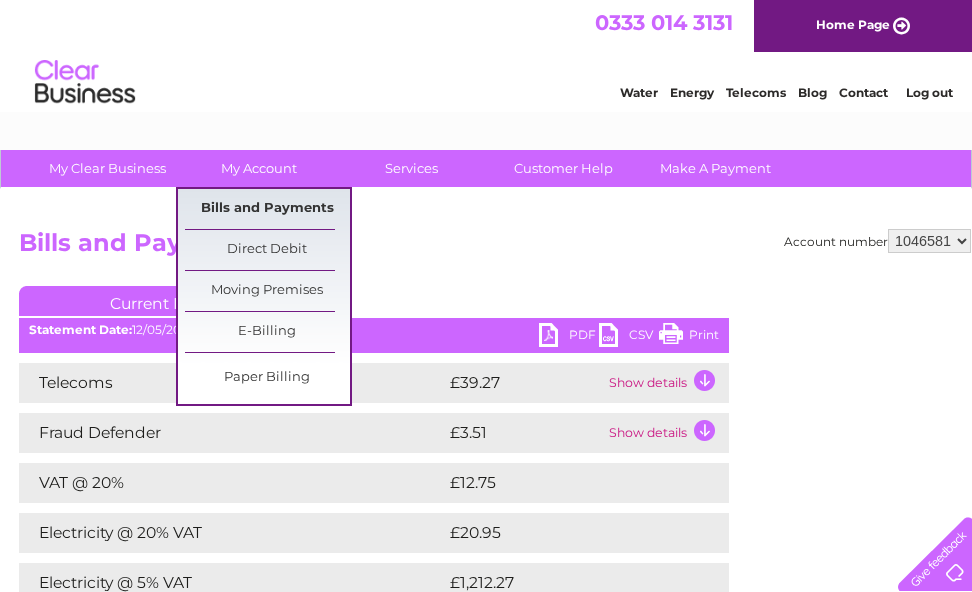 click on "Bills and Payments" at bounding box center [267, 209] 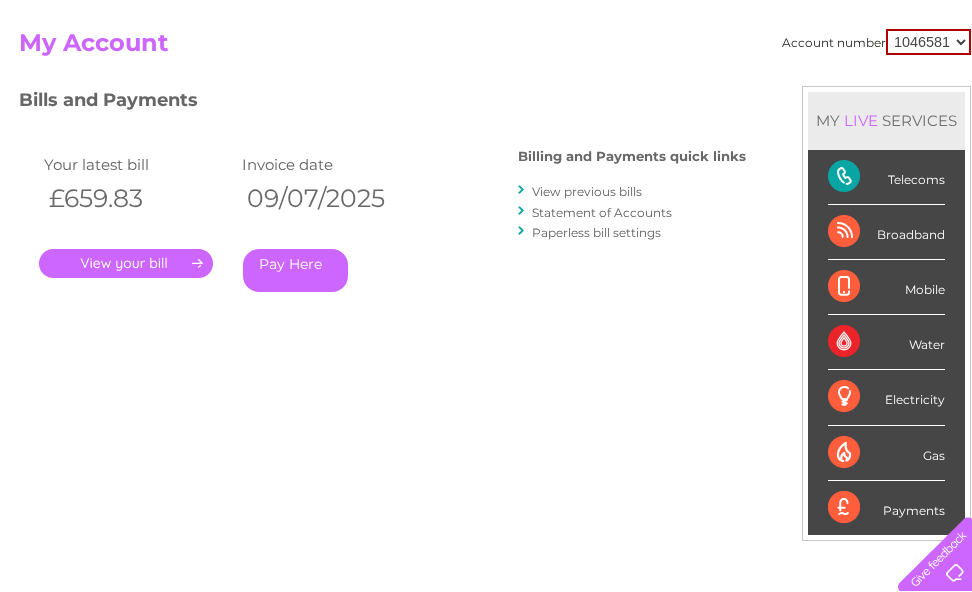 scroll, scrollTop: 100, scrollLeft: 0, axis: vertical 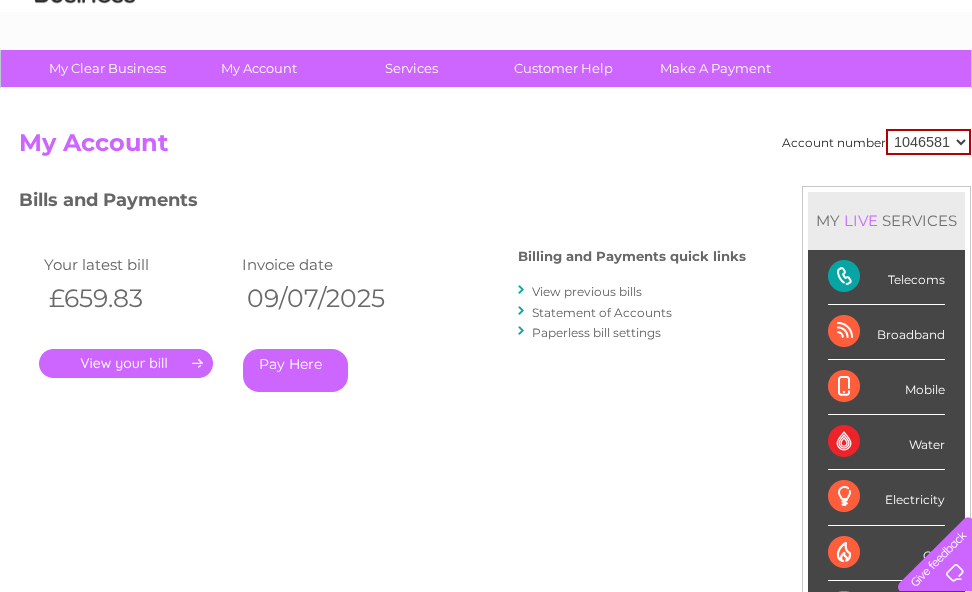 click on "." at bounding box center (126, 363) 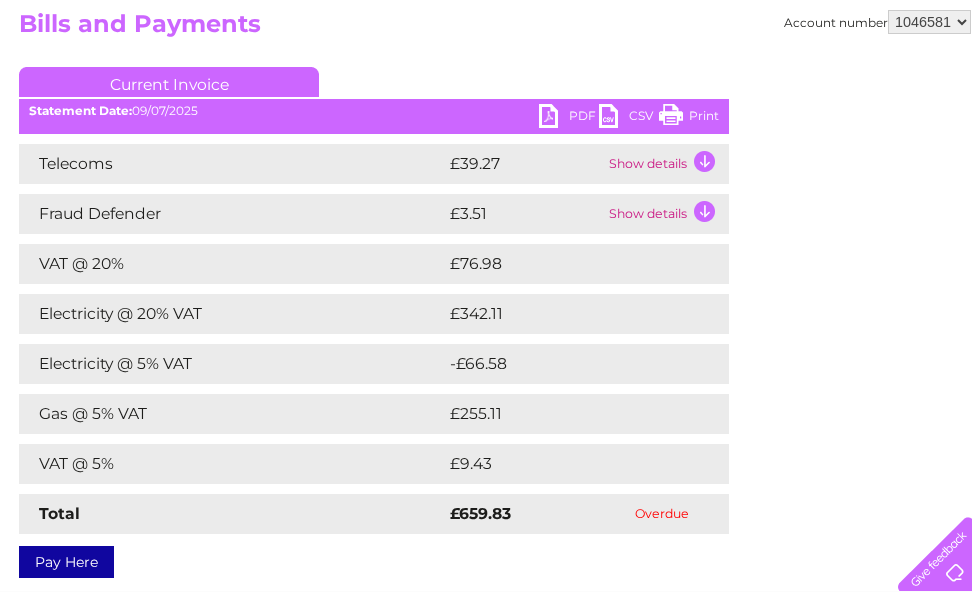 scroll, scrollTop: 100, scrollLeft: 0, axis: vertical 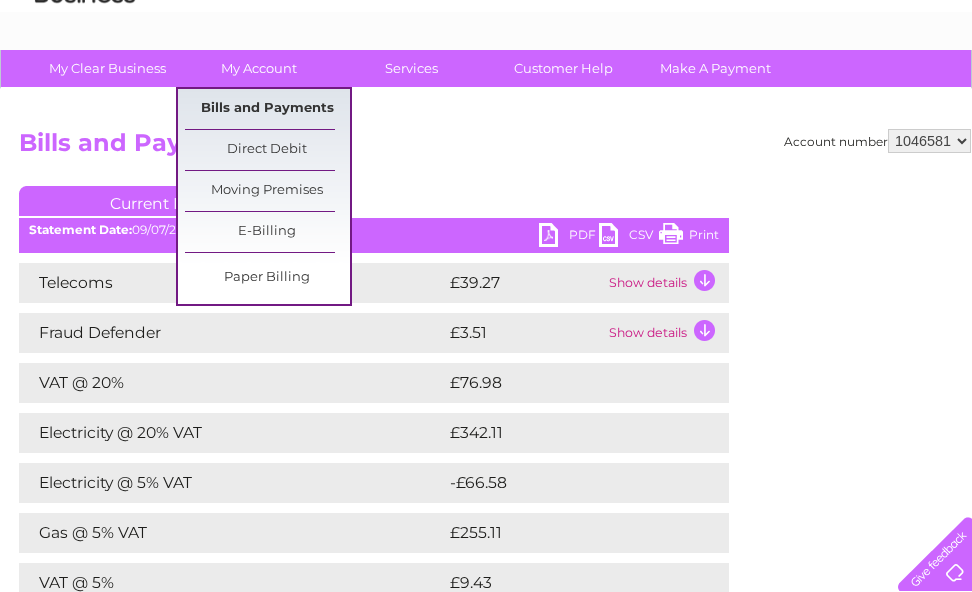 click on "Bills and Payments" at bounding box center (267, 109) 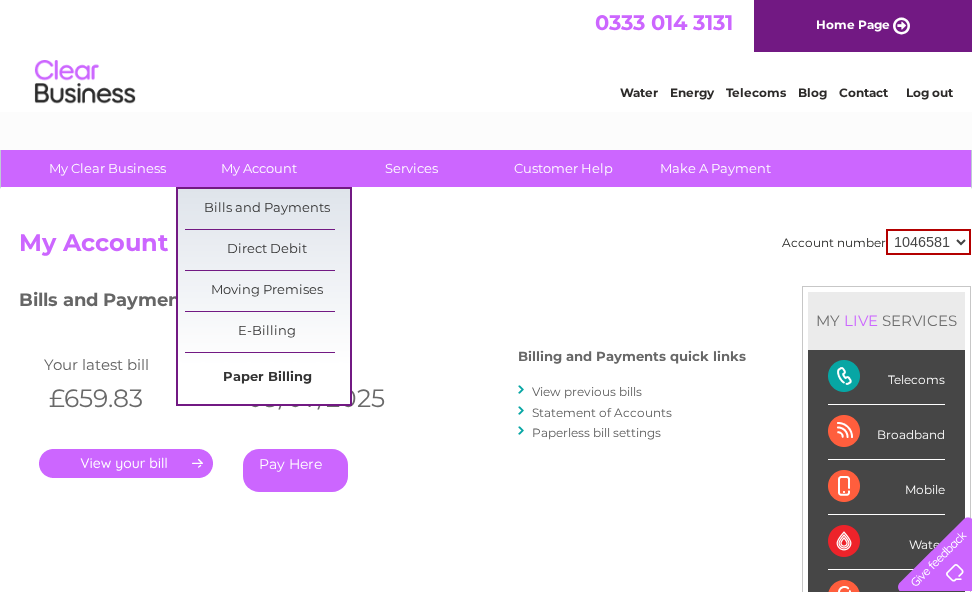 scroll, scrollTop: 0, scrollLeft: 0, axis: both 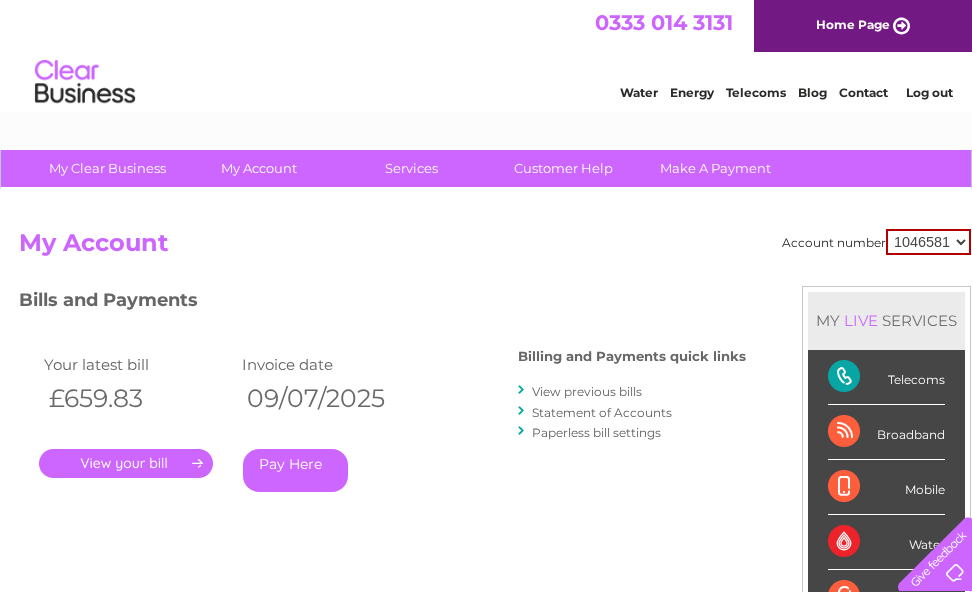 click on "View previous bills" at bounding box center [587, 391] 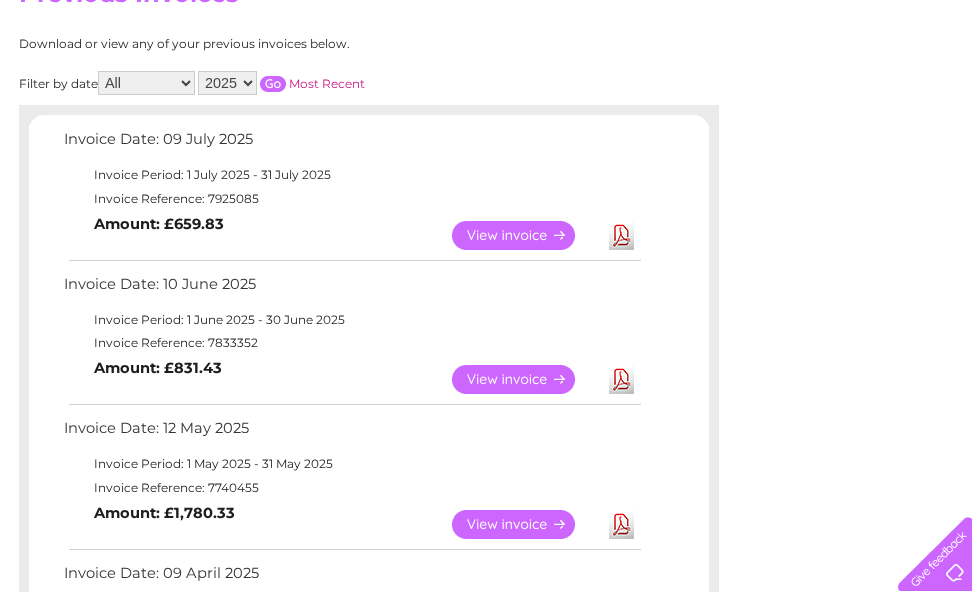 scroll, scrollTop: 300, scrollLeft: 0, axis: vertical 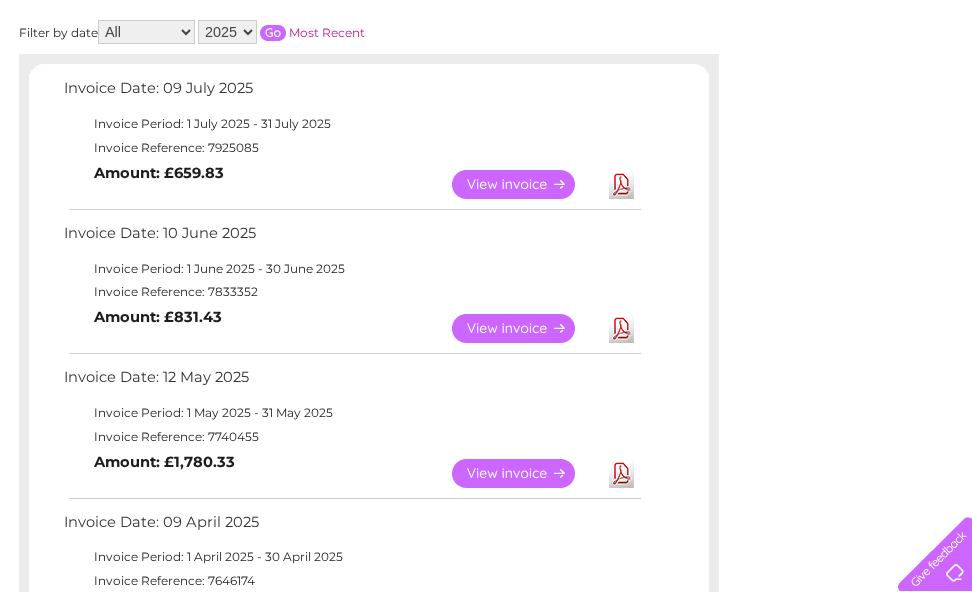 click on "View" at bounding box center [525, 328] 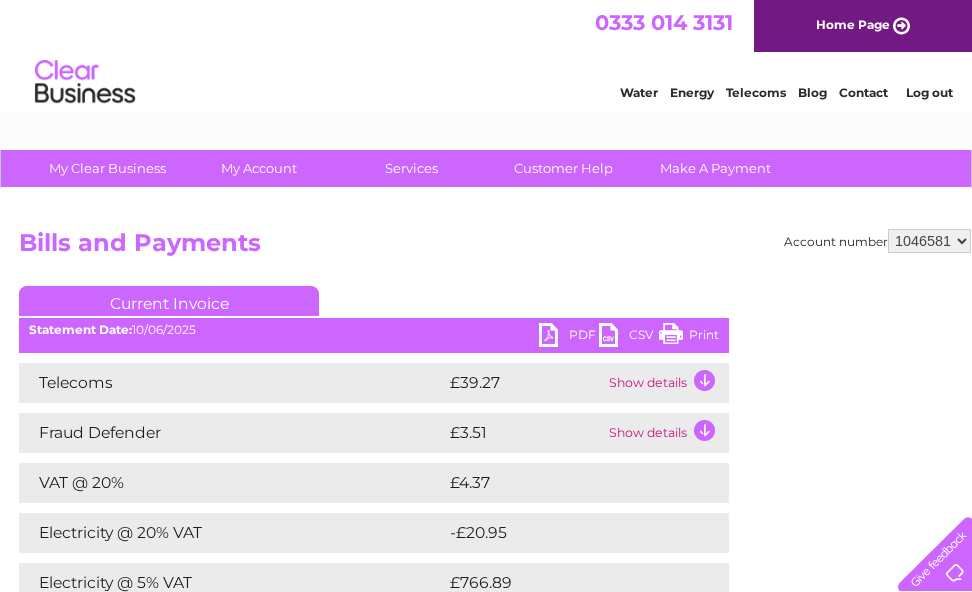 scroll, scrollTop: 0, scrollLeft: 0, axis: both 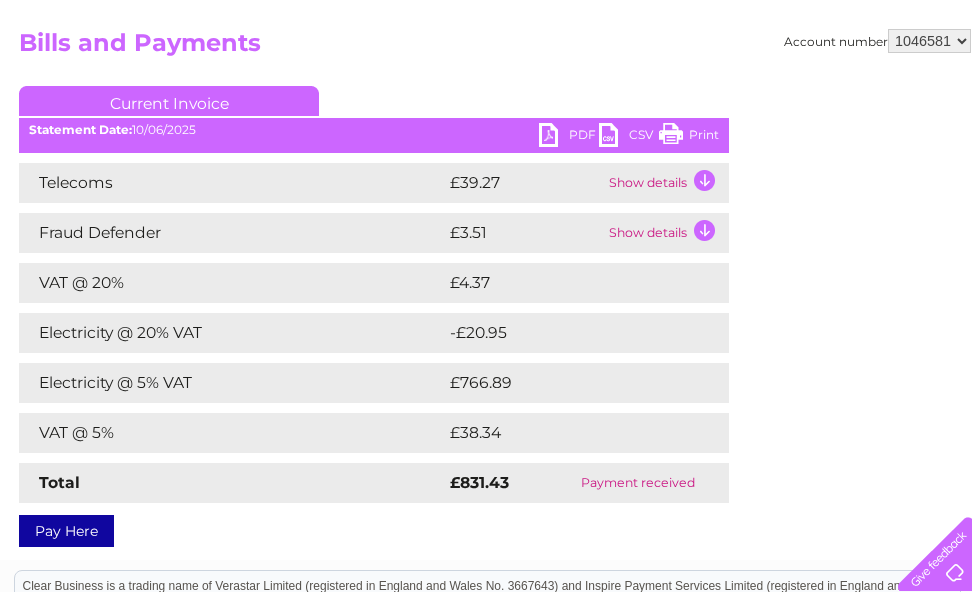 click on "Show details" at bounding box center (666, 183) 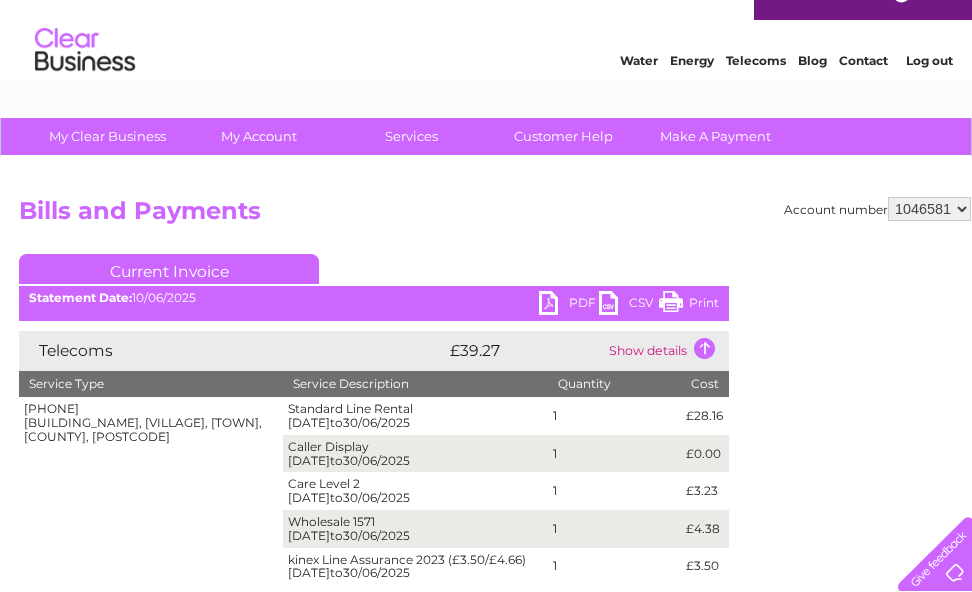 scroll, scrollTop: 0, scrollLeft: 0, axis: both 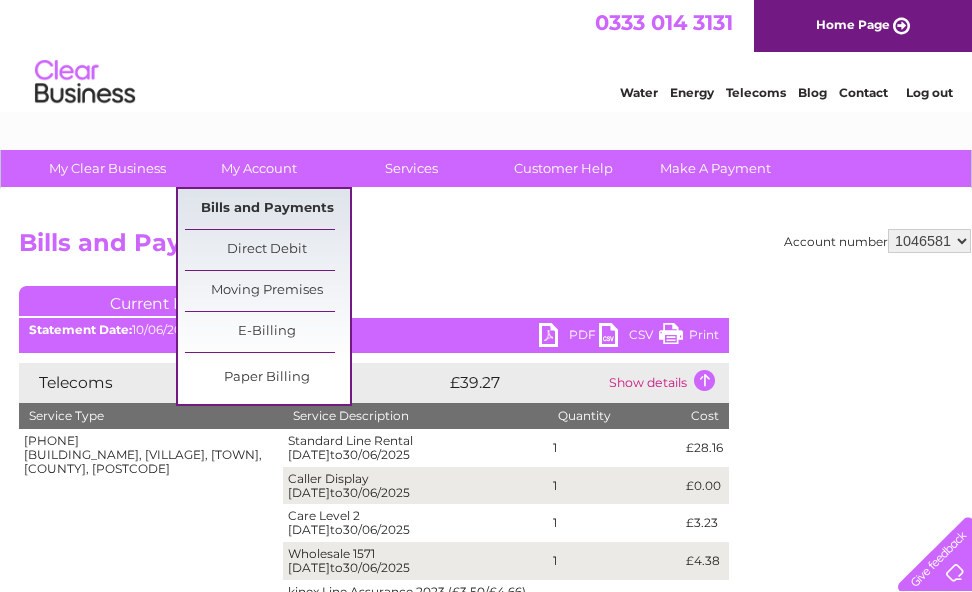 click on "Bills and Payments" at bounding box center (267, 209) 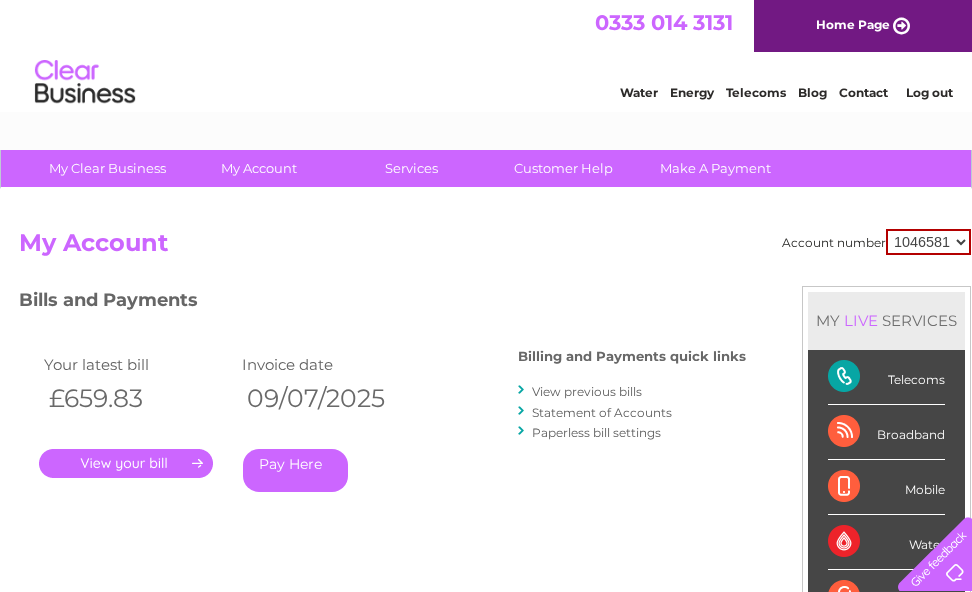scroll, scrollTop: 0, scrollLeft: 0, axis: both 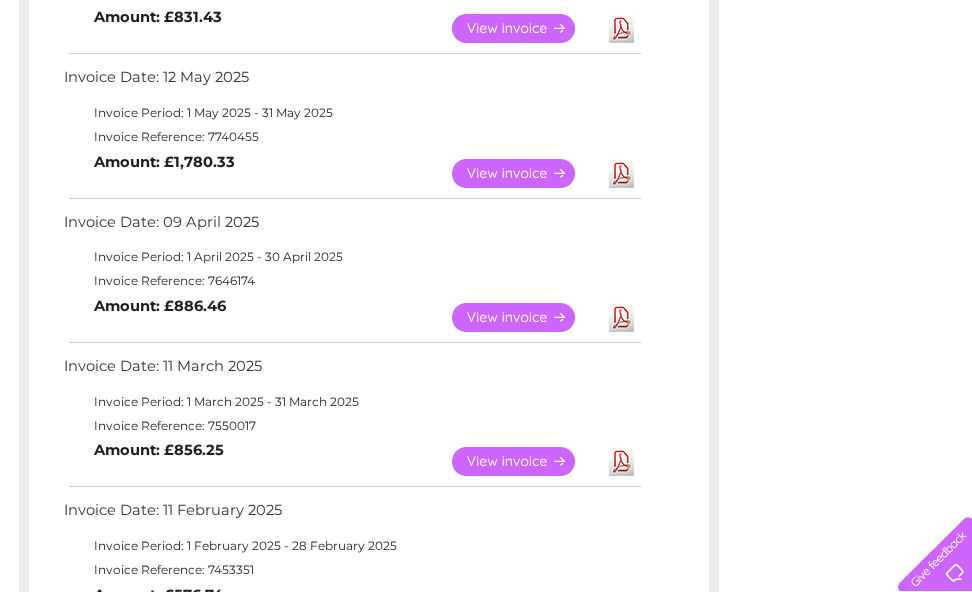 click on "View" at bounding box center (525, 317) 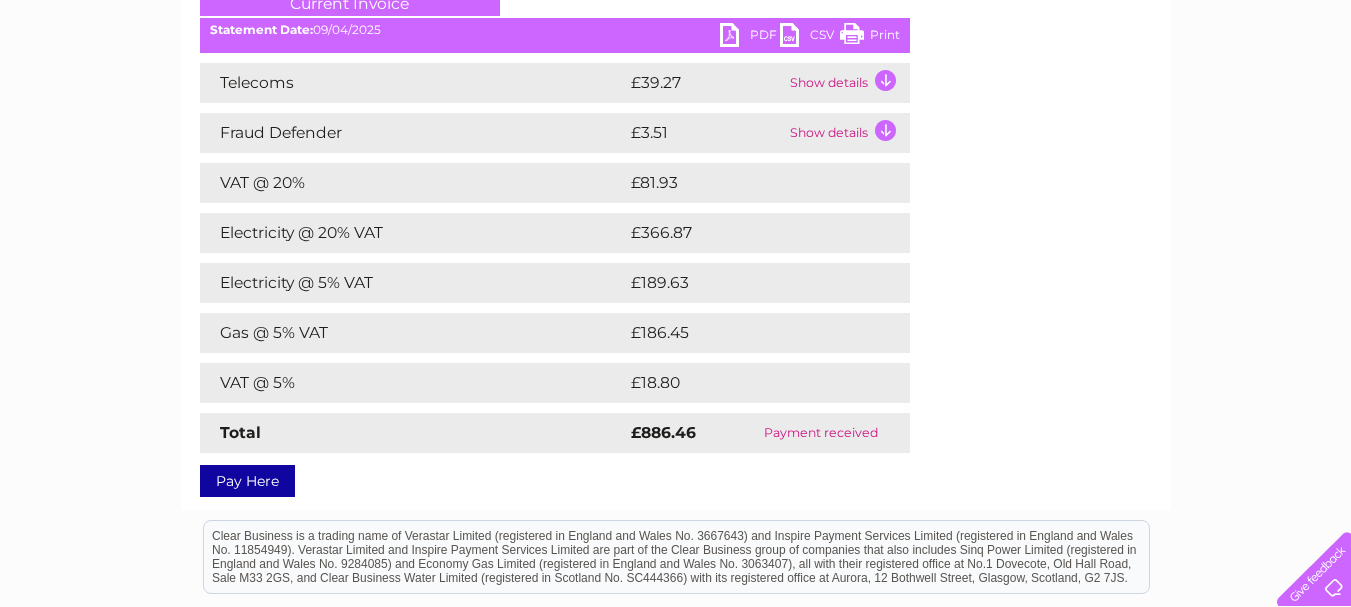 scroll, scrollTop: 200, scrollLeft: 0, axis: vertical 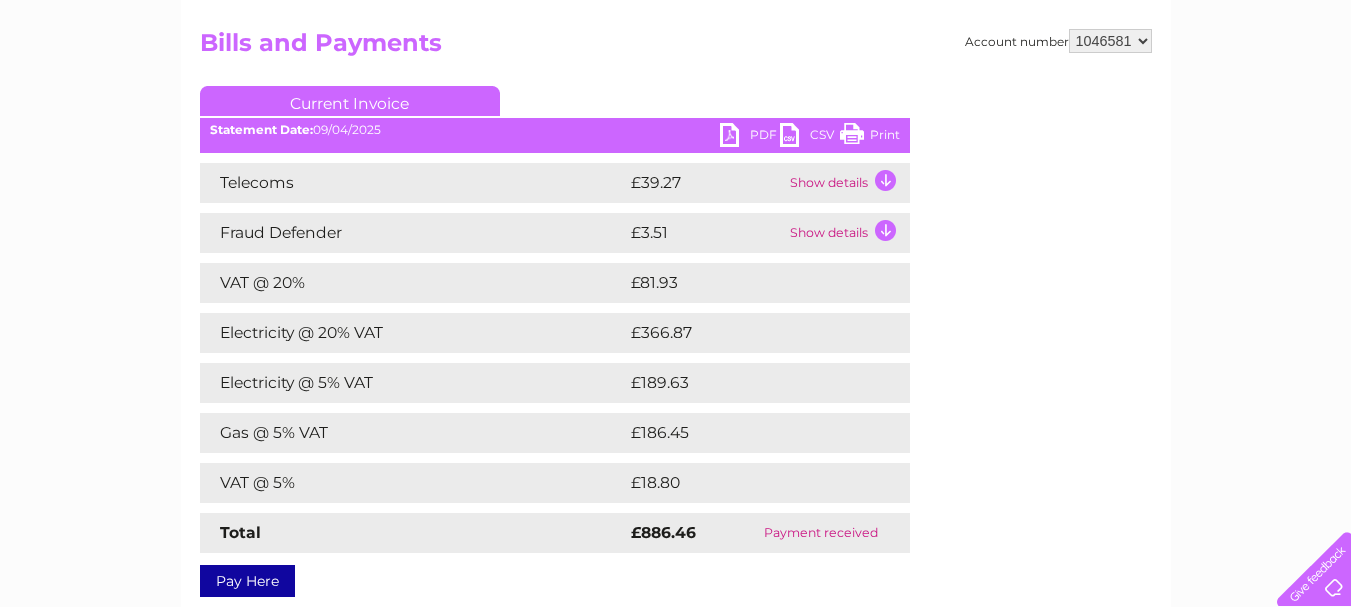 click on "Print" at bounding box center (870, 137) 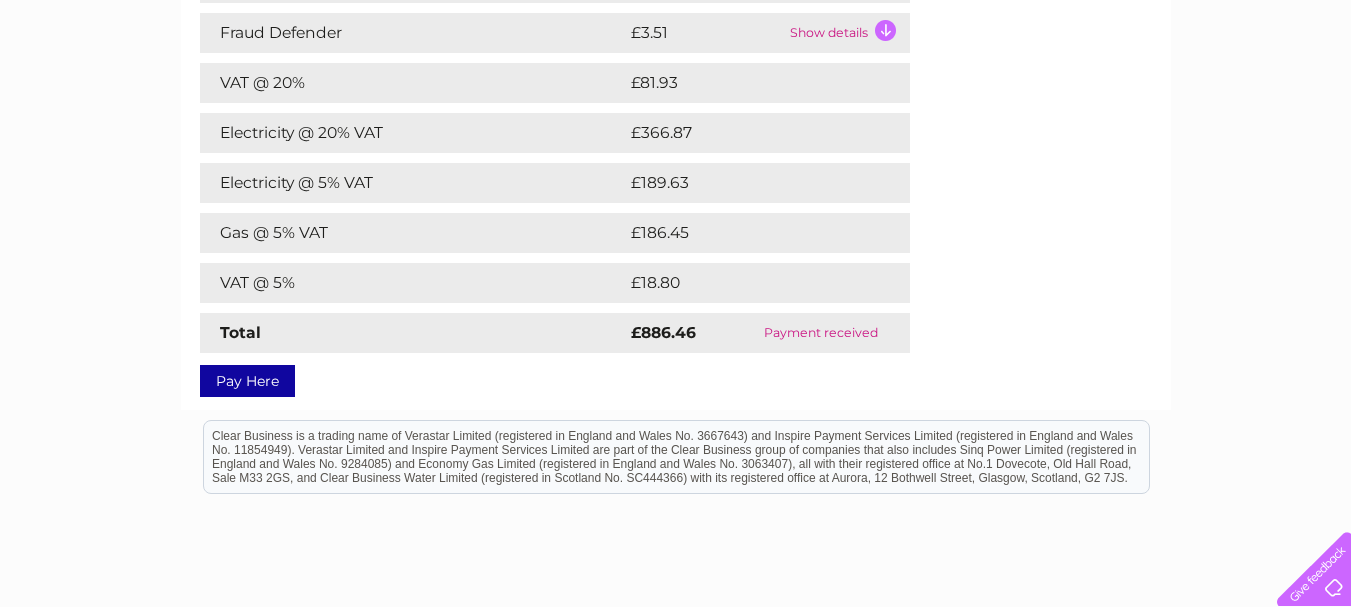 scroll, scrollTop: 200, scrollLeft: 0, axis: vertical 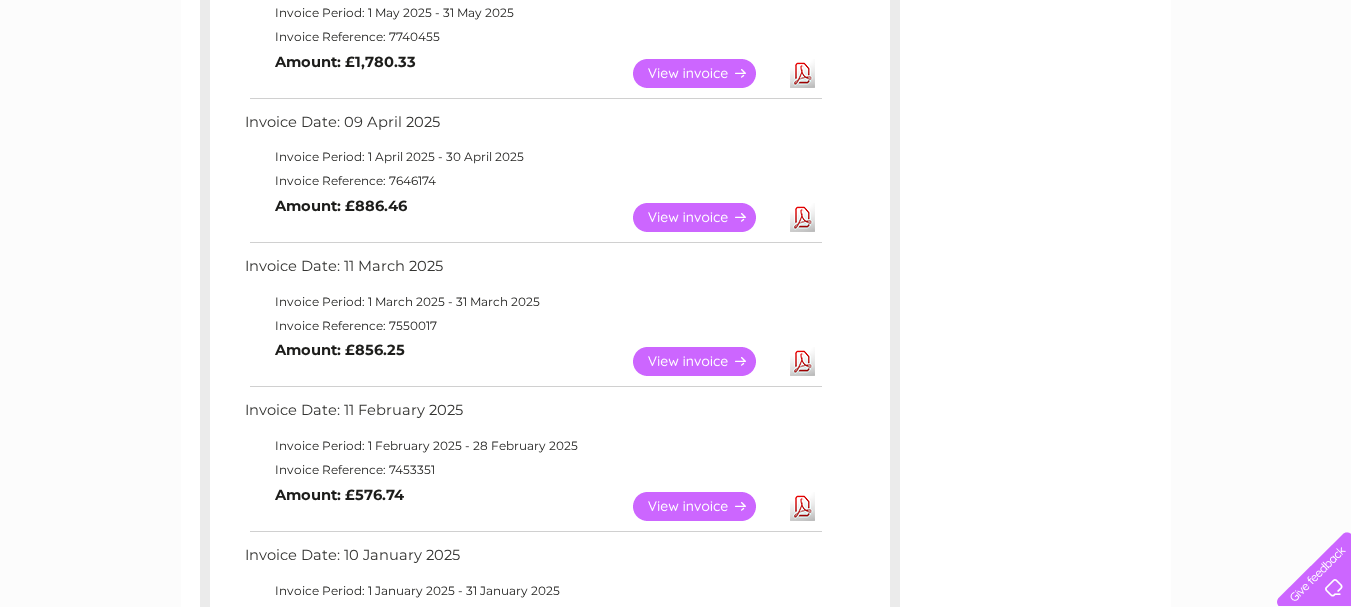 click on "View" at bounding box center [706, 361] 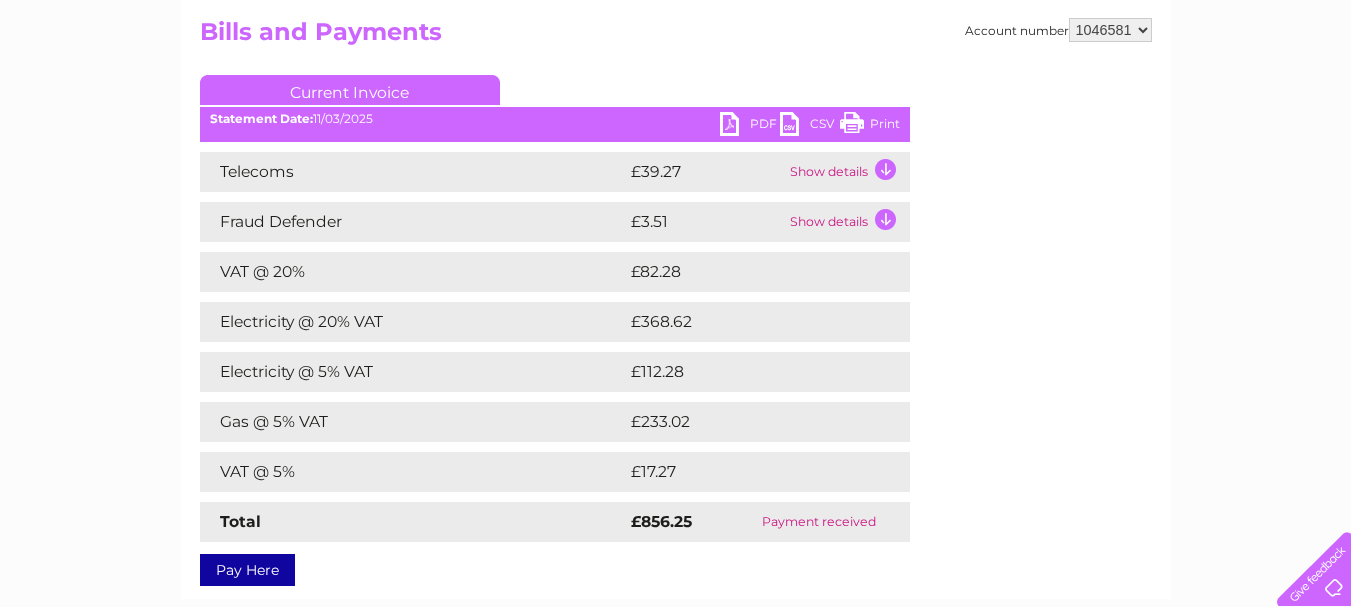 scroll, scrollTop: 200, scrollLeft: 0, axis: vertical 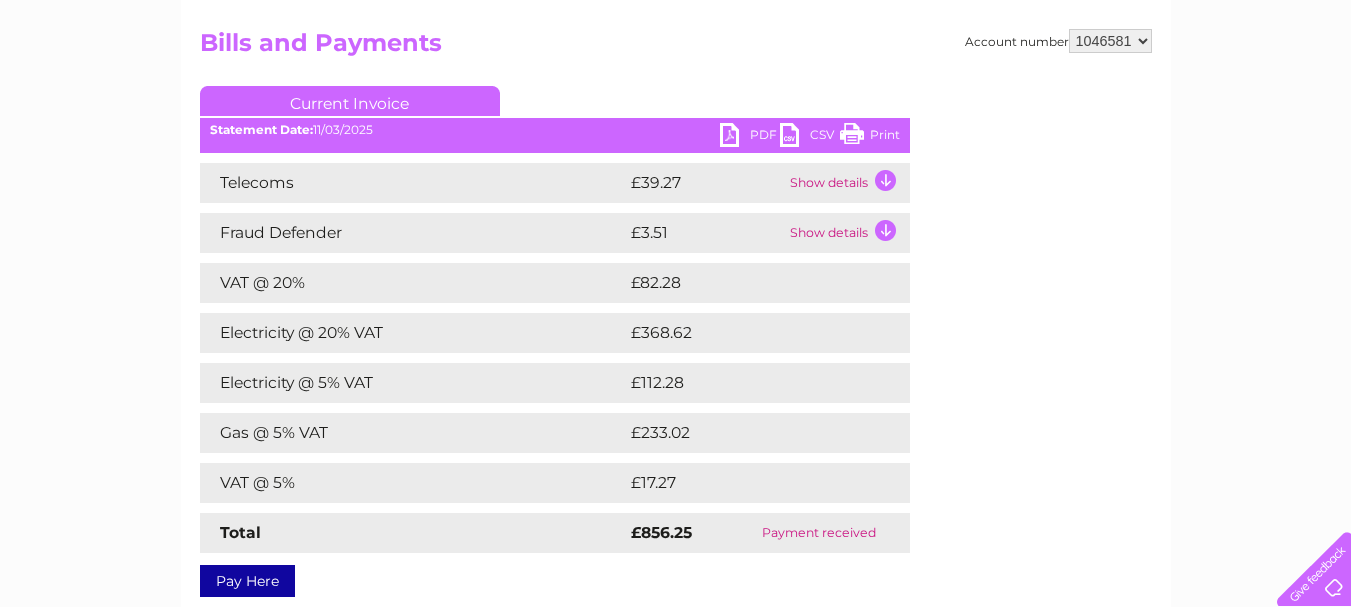click on "Print" at bounding box center [870, 137] 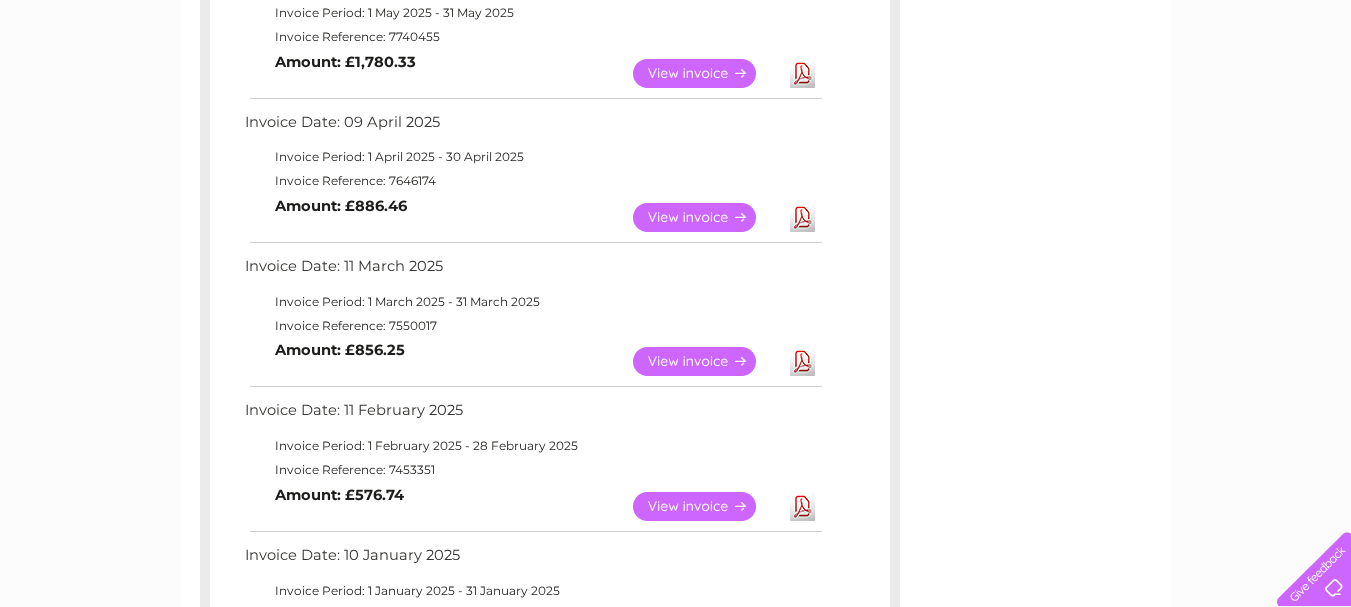 scroll, scrollTop: 0, scrollLeft: 0, axis: both 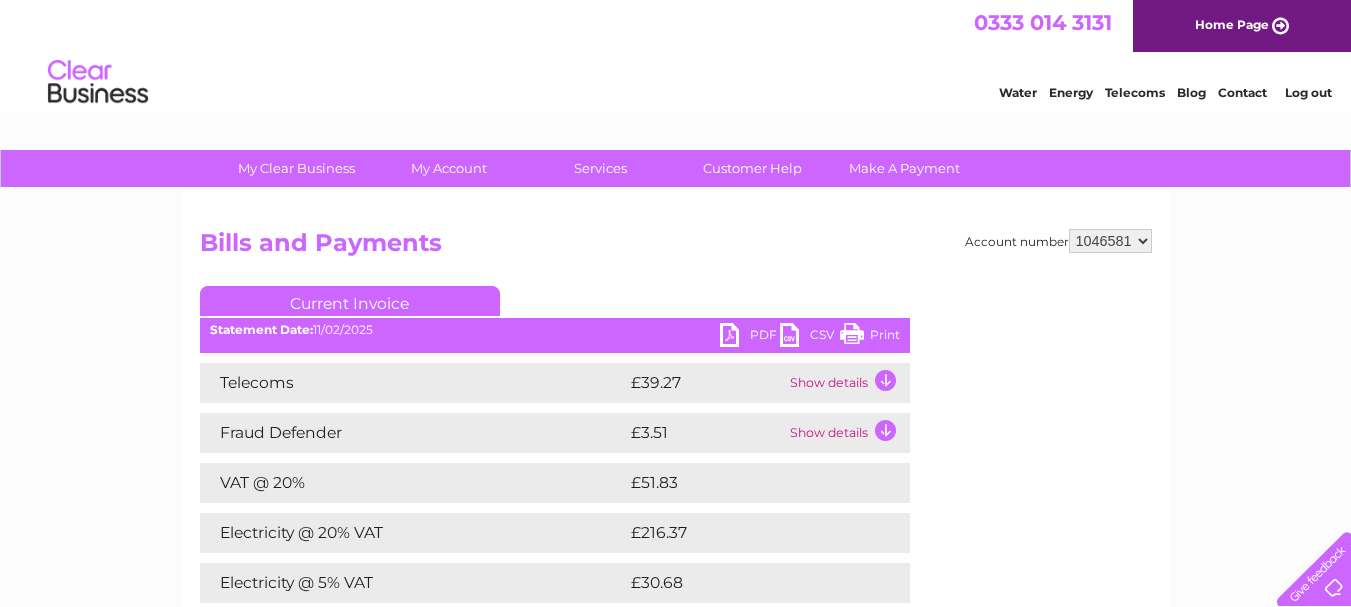 click on "Print" at bounding box center (870, 337) 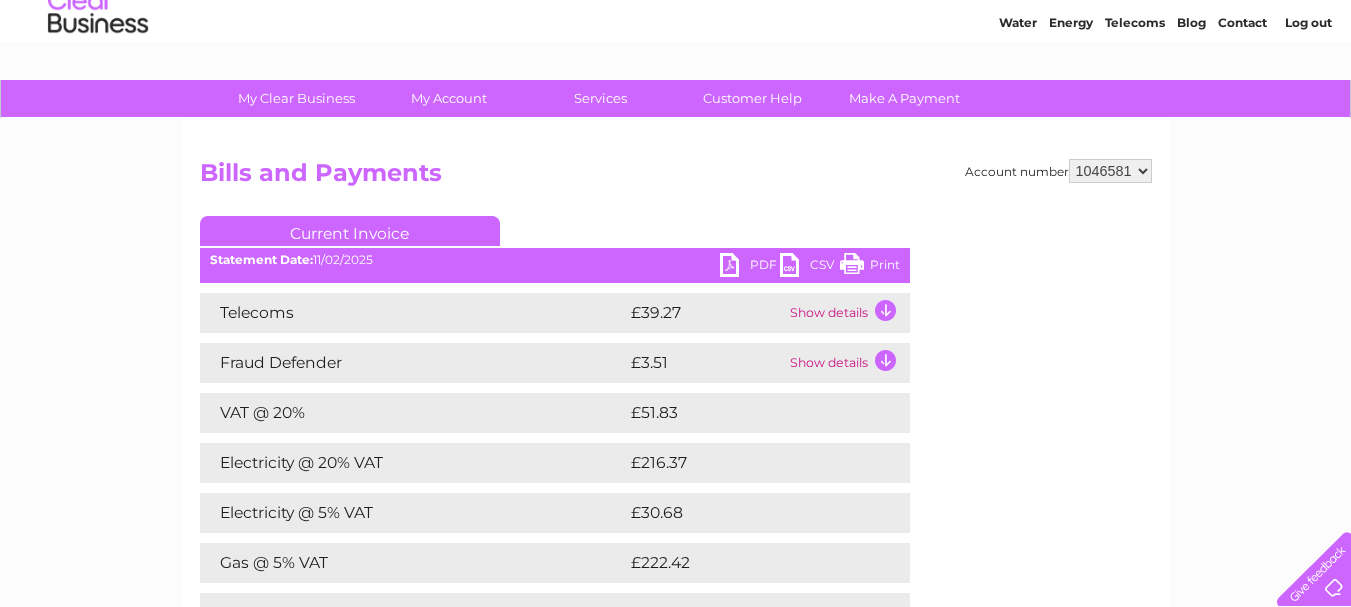 scroll, scrollTop: 100, scrollLeft: 0, axis: vertical 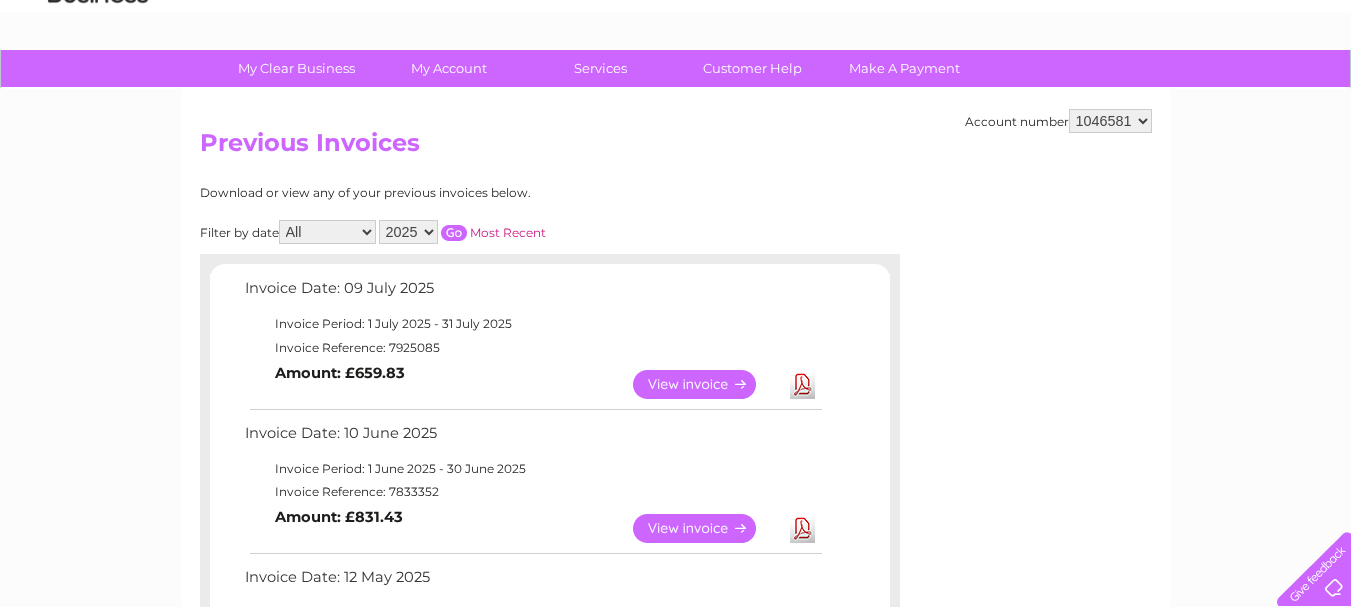 click on "View" at bounding box center (706, 384) 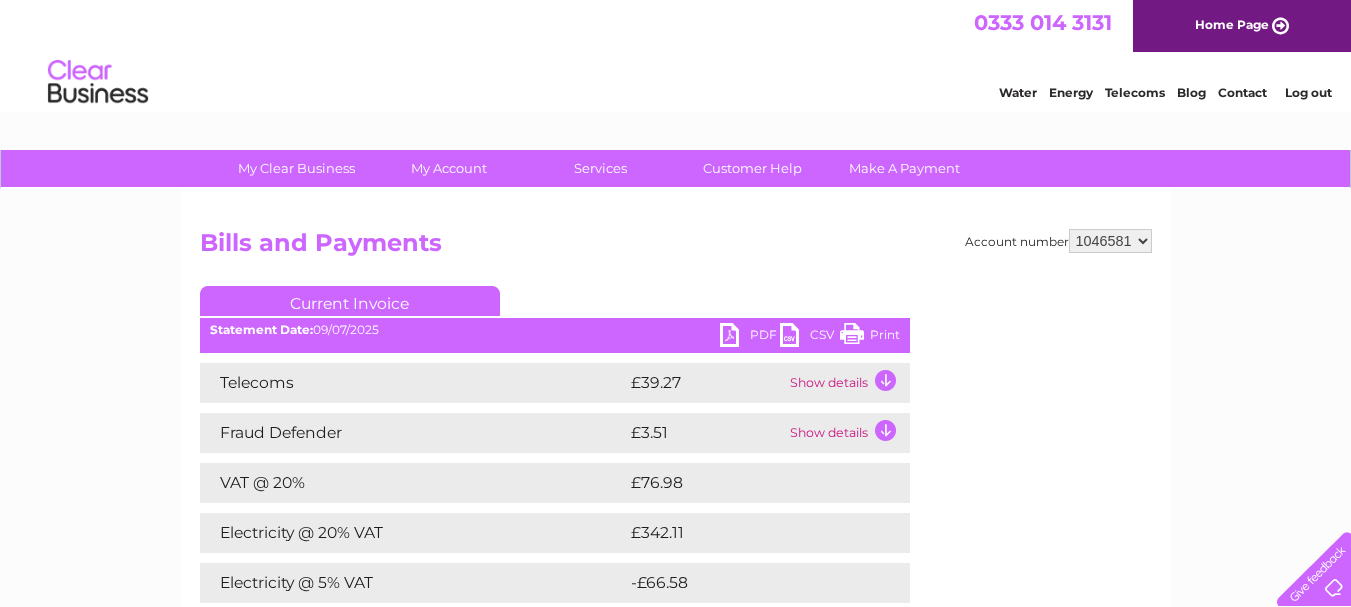 scroll, scrollTop: 0, scrollLeft: 0, axis: both 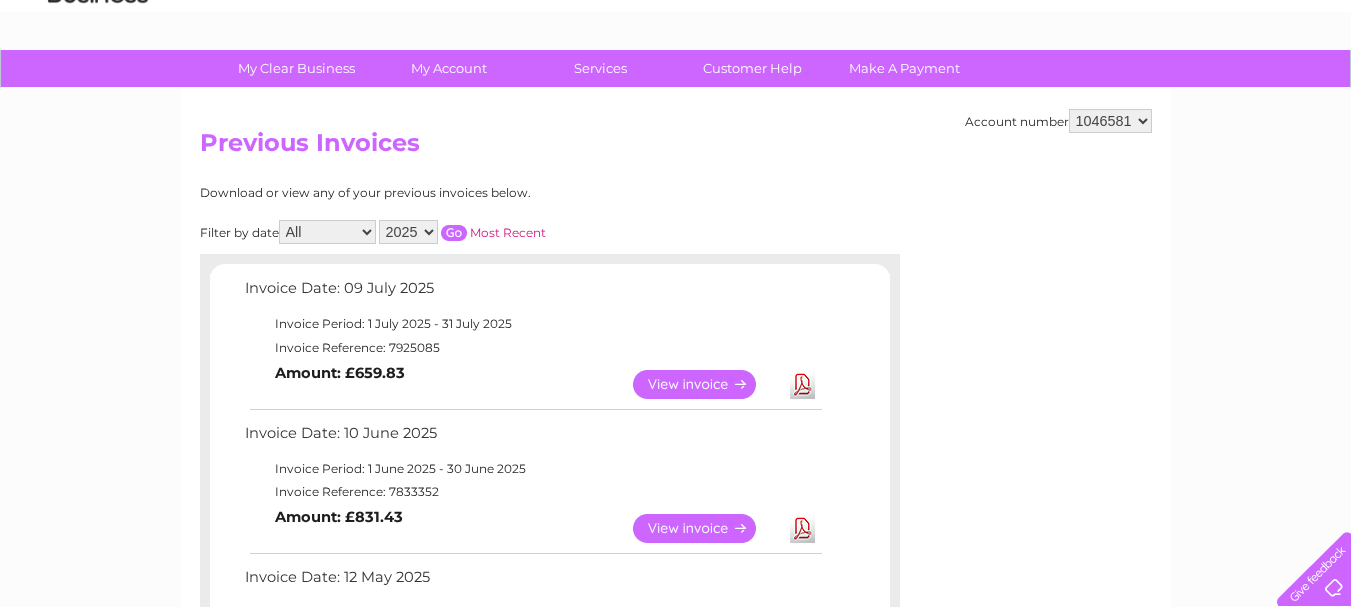 click on "View" at bounding box center (706, 528) 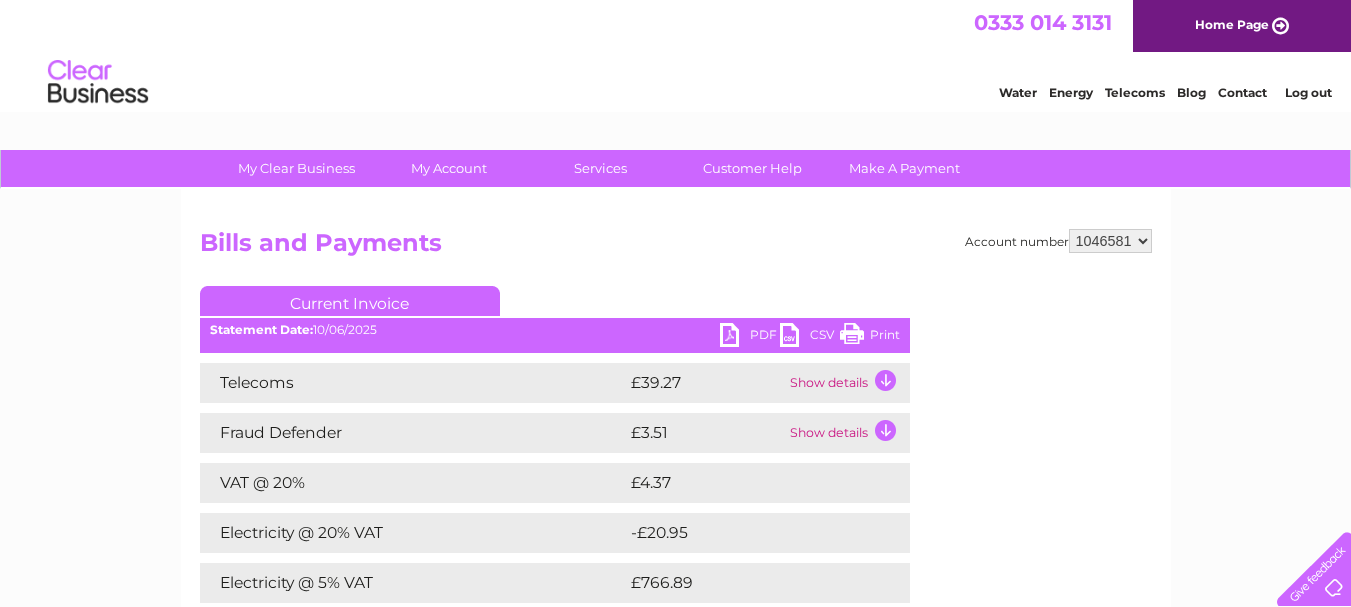 scroll, scrollTop: 0, scrollLeft: 0, axis: both 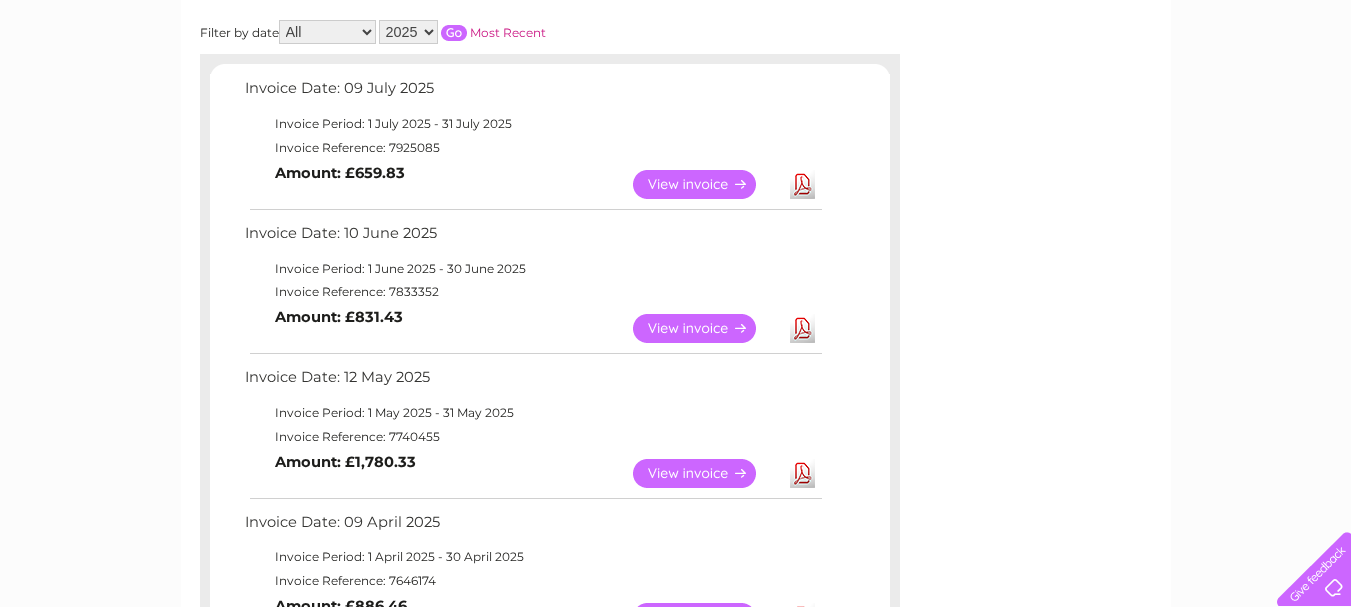 click on "View" at bounding box center [706, 473] 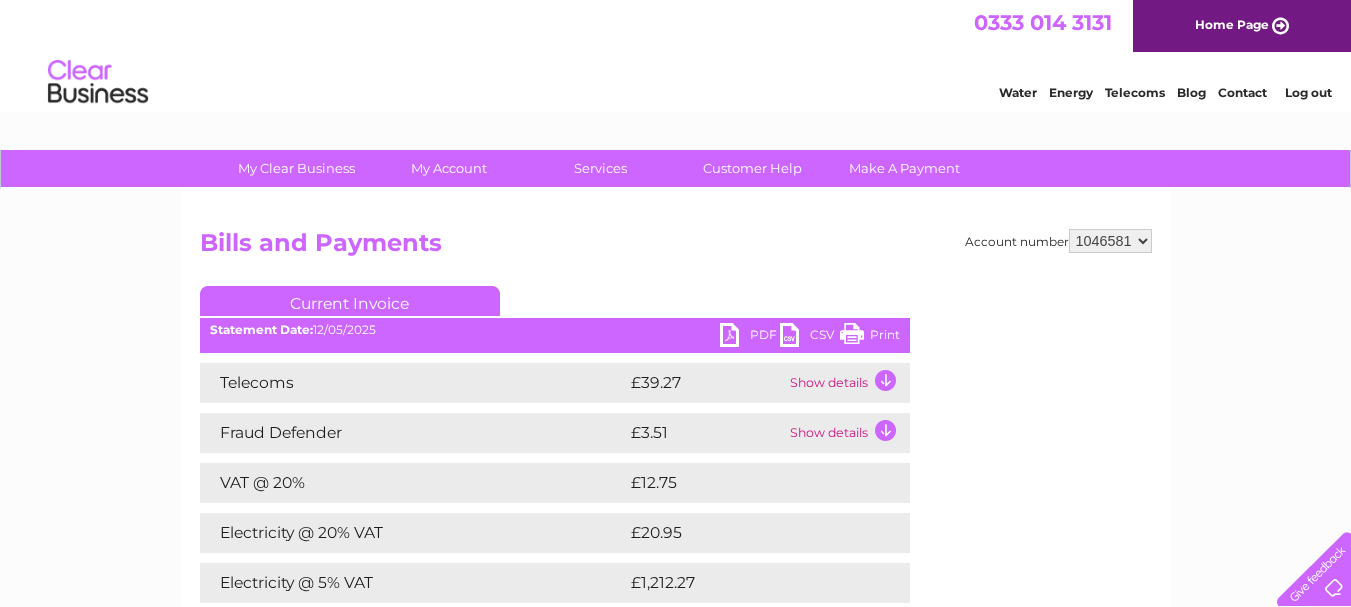 scroll, scrollTop: 0, scrollLeft: 0, axis: both 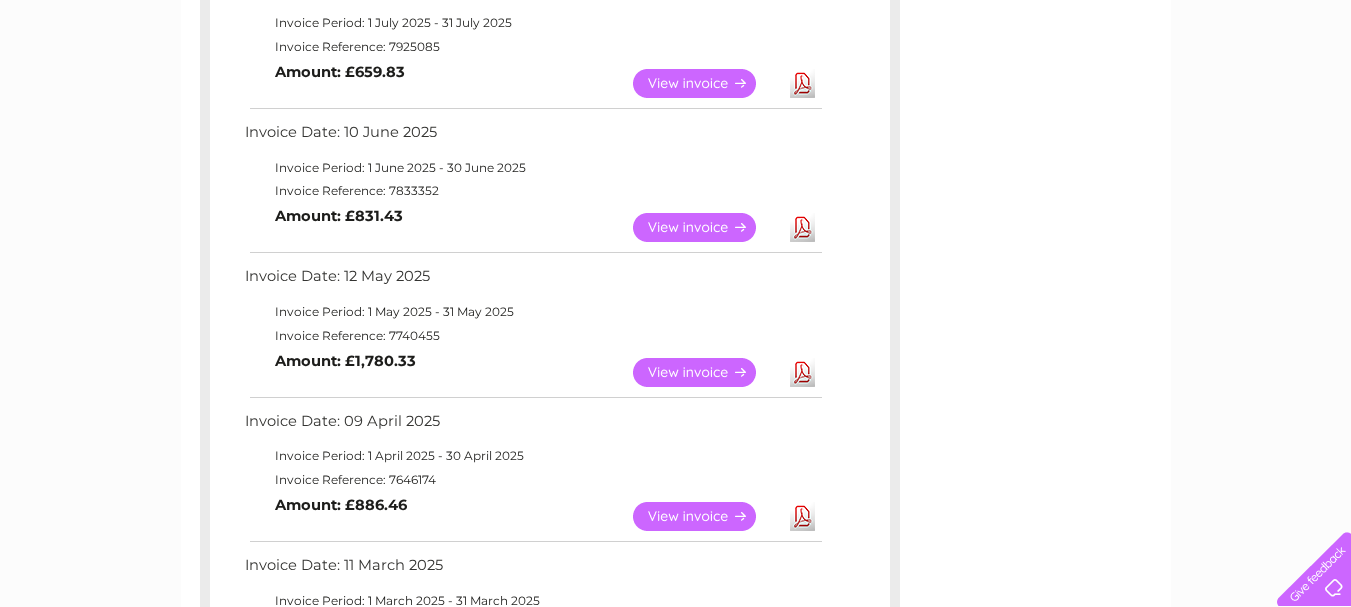 click on "View" at bounding box center [706, 516] 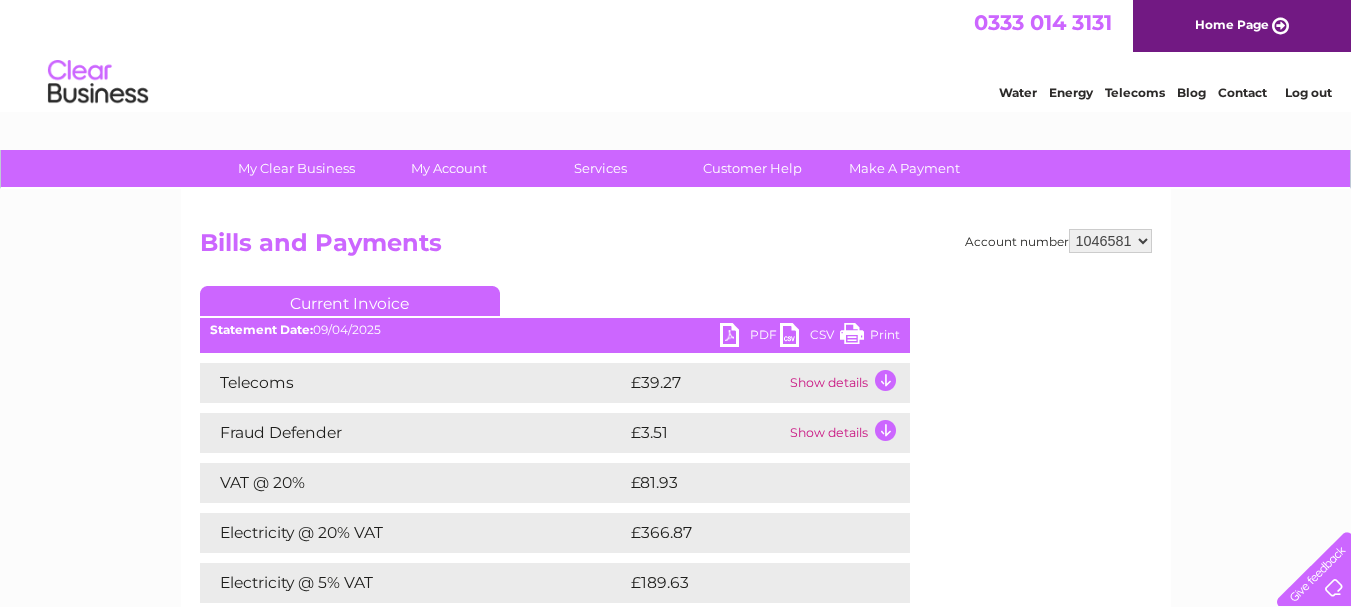 scroll, scrollTop: 0, scrollLeft: 0, axis: both 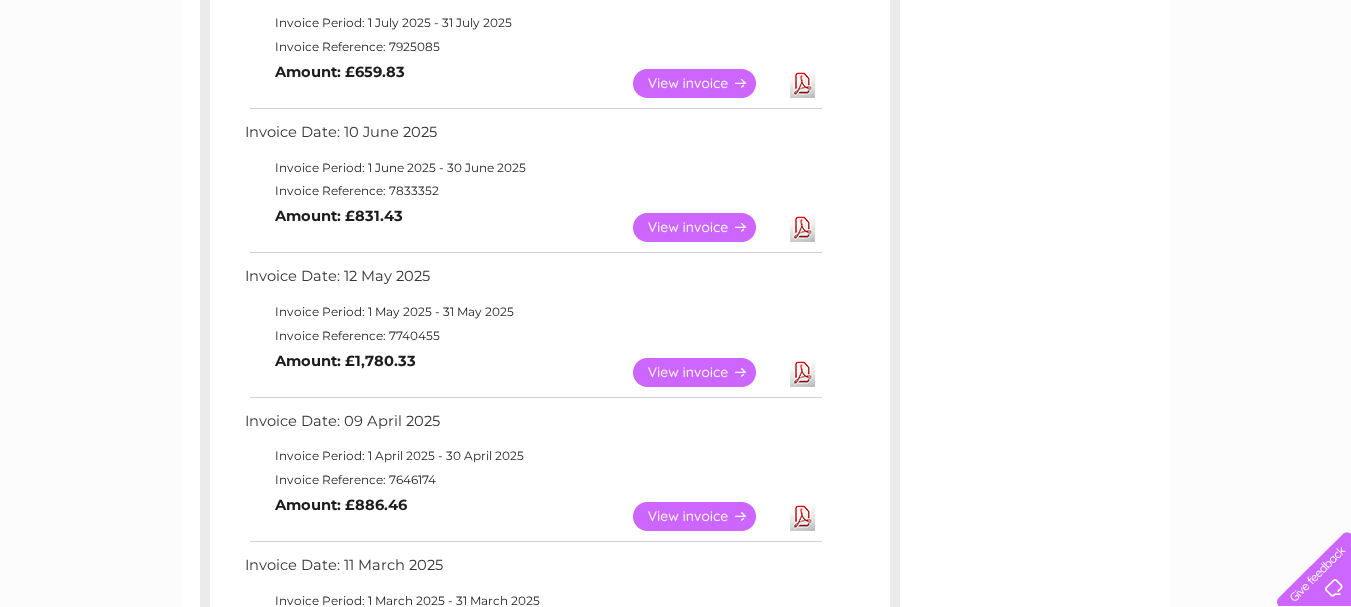click on "View" at bounding box center [706, 372] 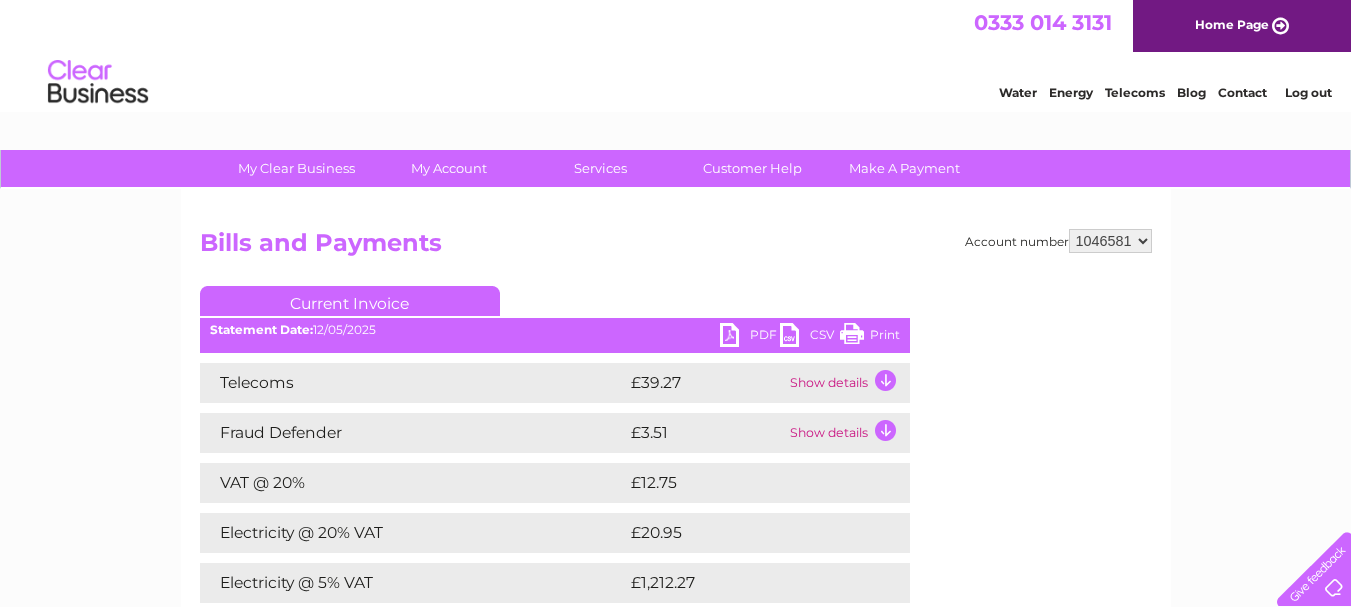 scroll, scrollTop: 0, scrollLeft: 0, axis: both 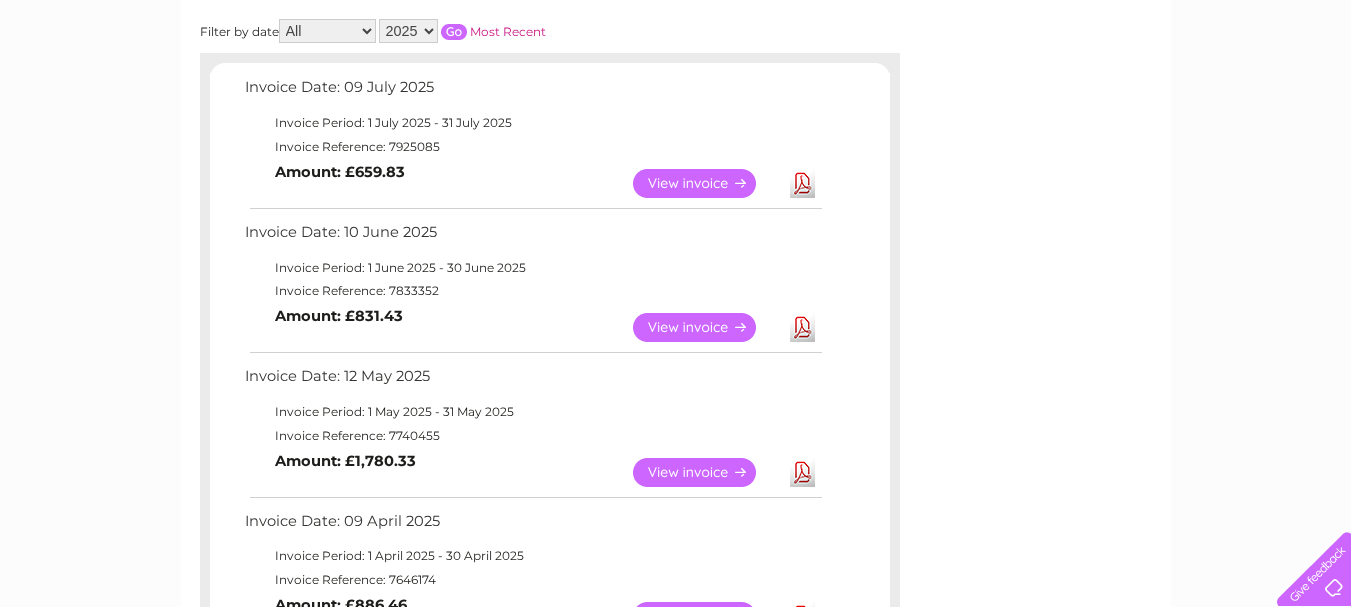 click on "View" at bounding box center (706, 327) 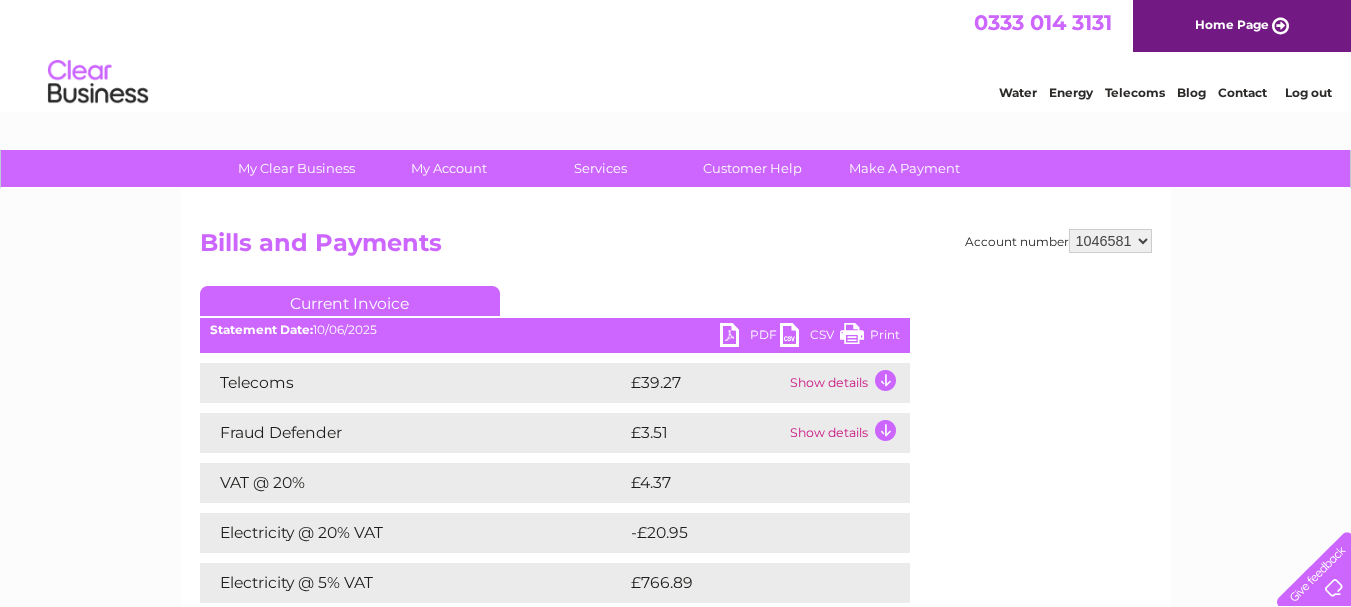 scroll, scrollTop: 0, scrollLeft: 0, axis: both 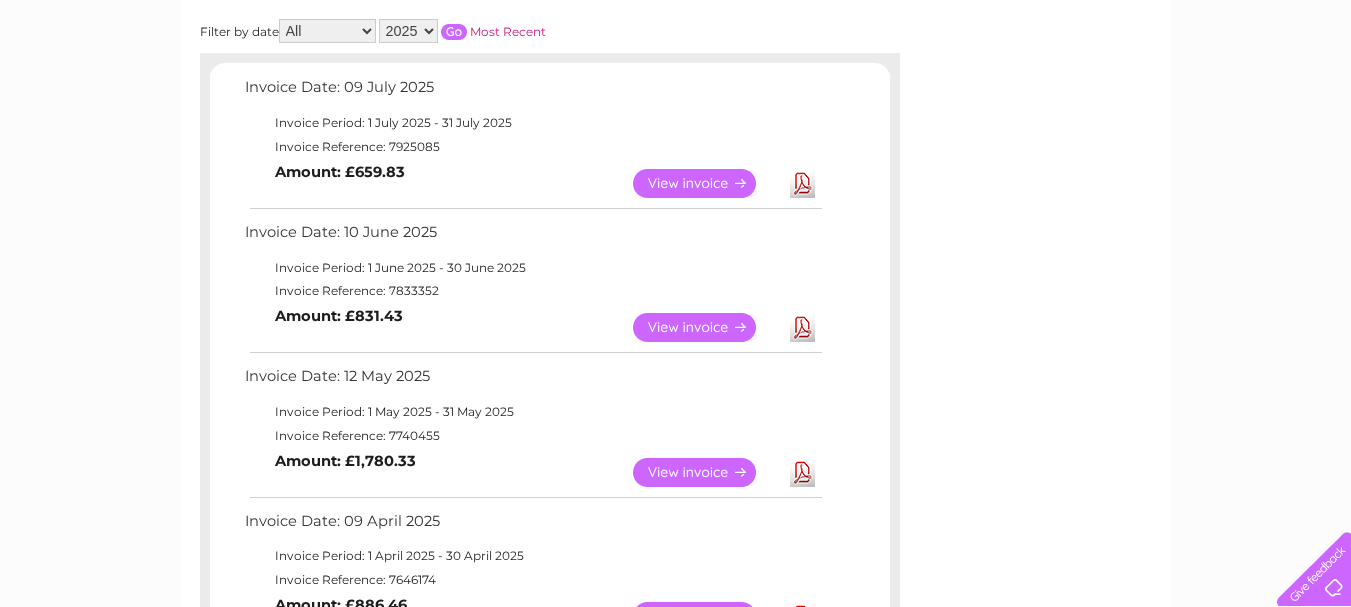 click on "View" at bounding box center (706, 327) 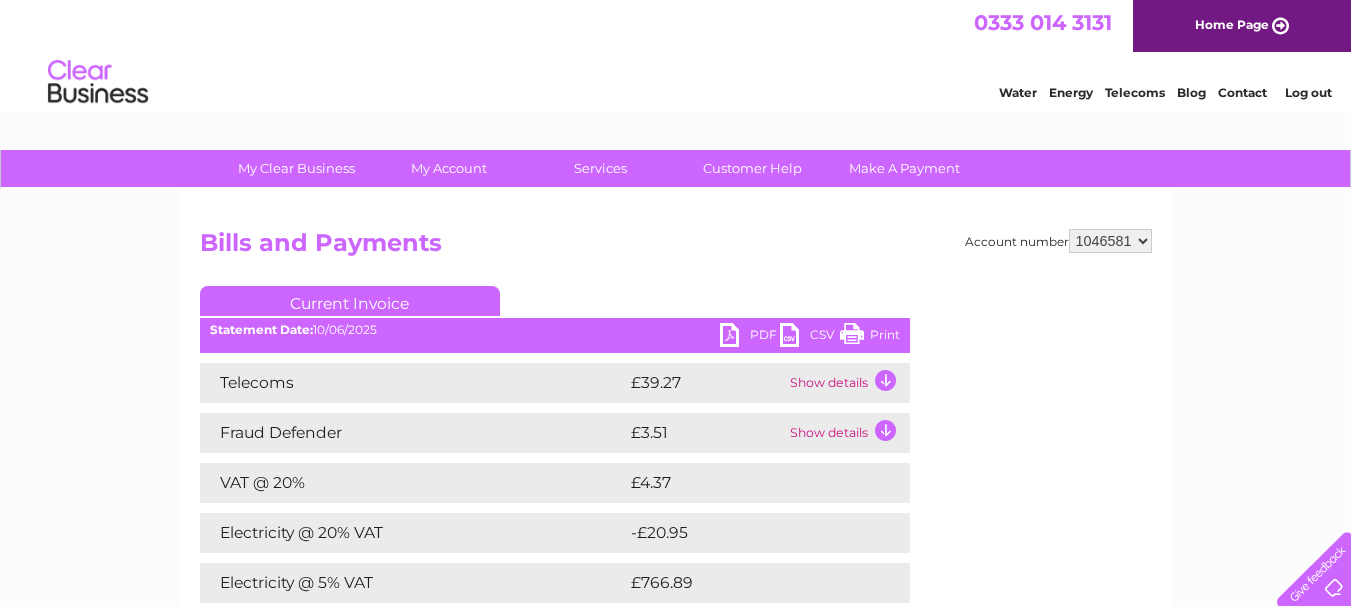 scroll, scrollTop: 0, scrollLeft: 0, axis: both 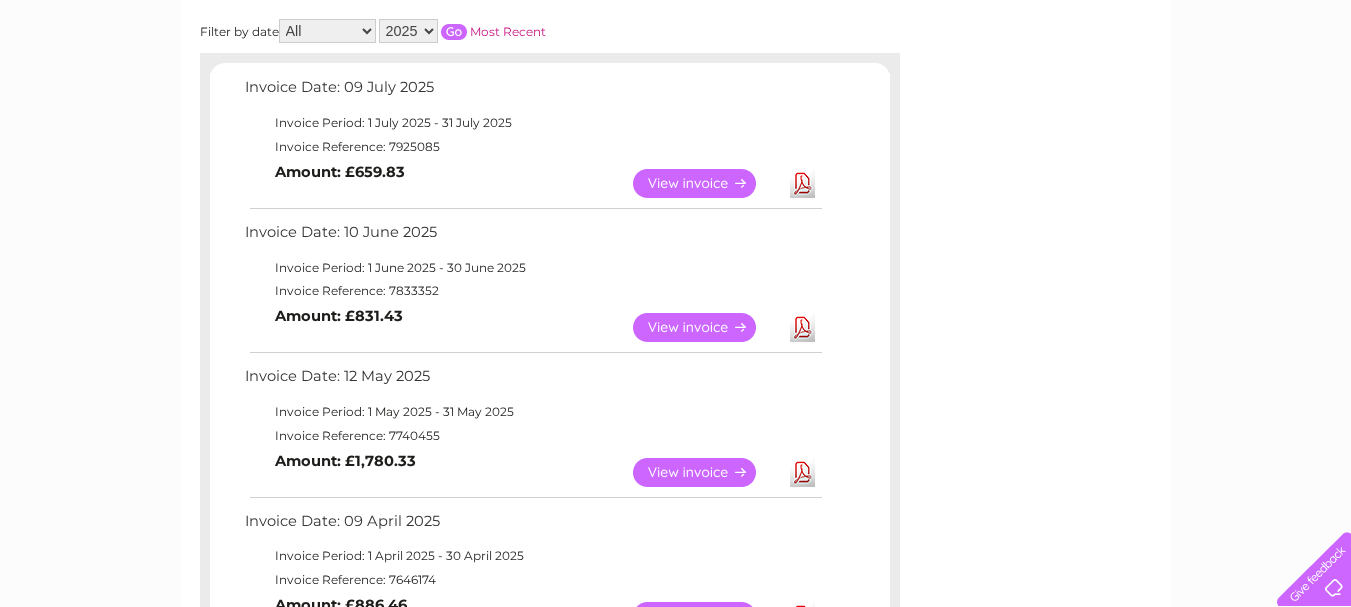 click on "View" at bounding box center [706, 472] 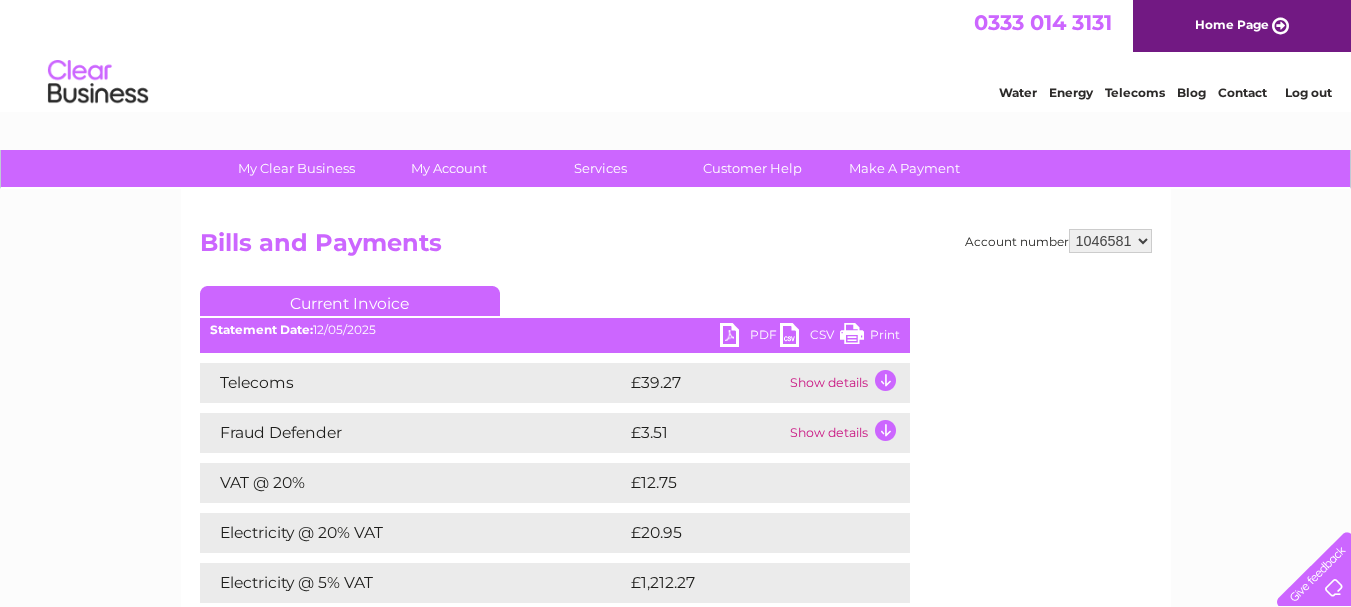 scroll, scrollTop: 0, scrollLeft: 0, axis: both 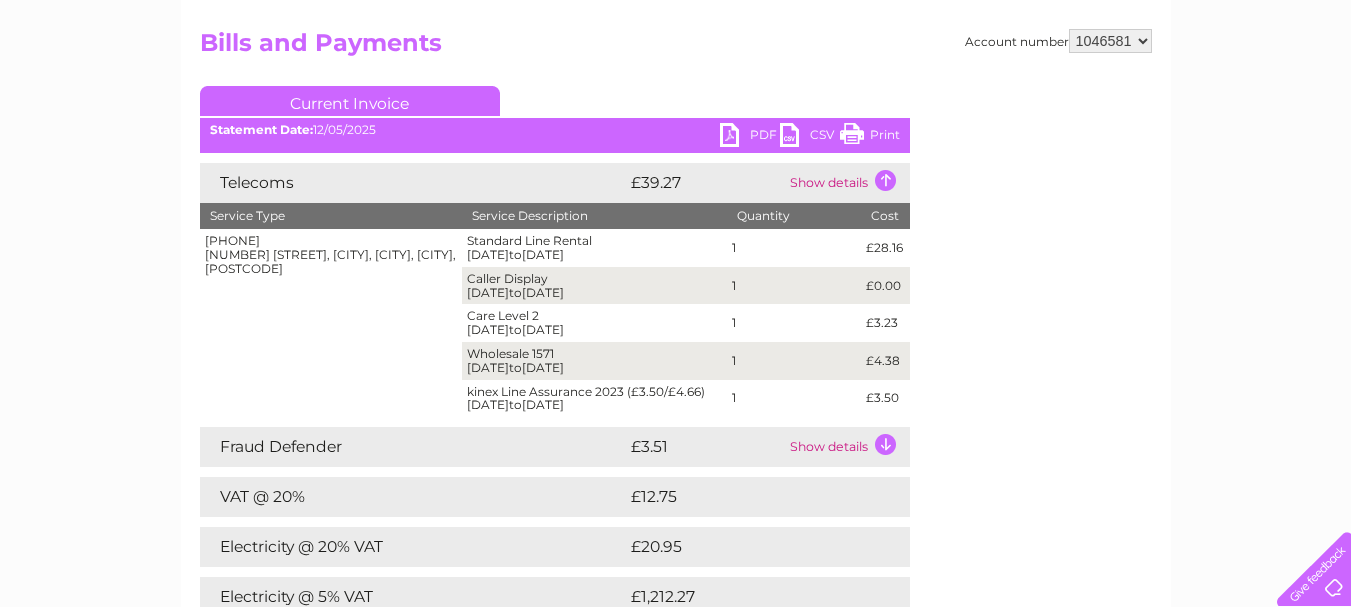 click on "Print" at bounding box center [870, 137] 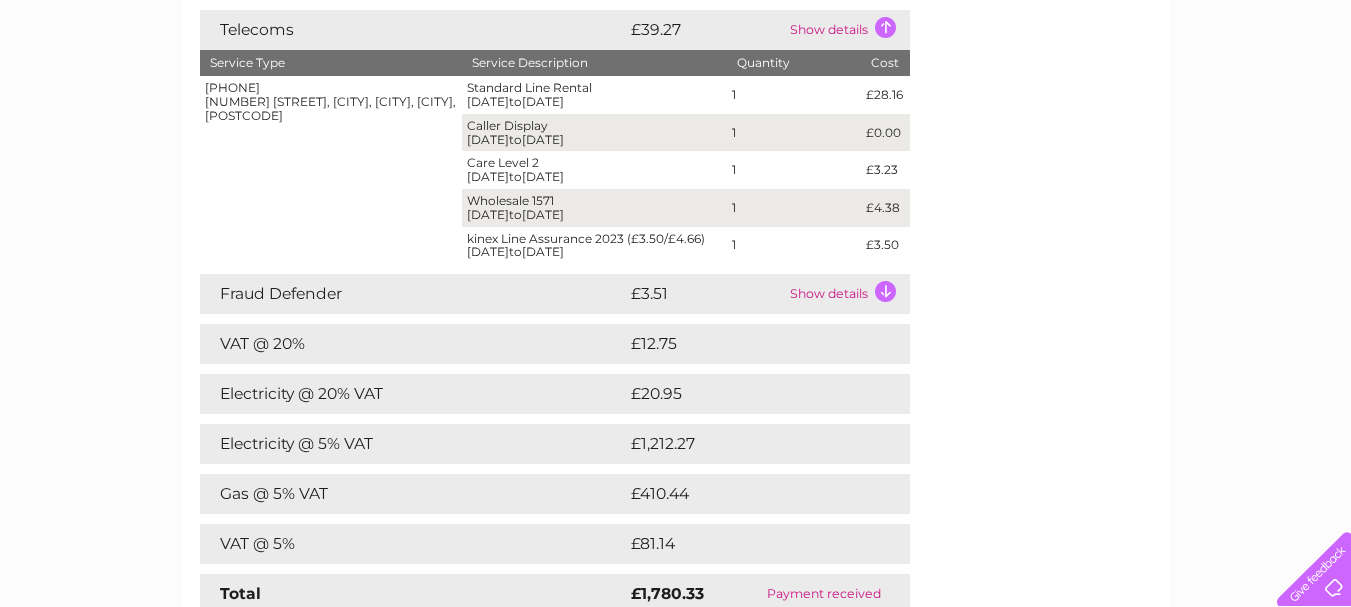 scroll, scrollTop: 300, scrollLeft: 0, axis: vertical 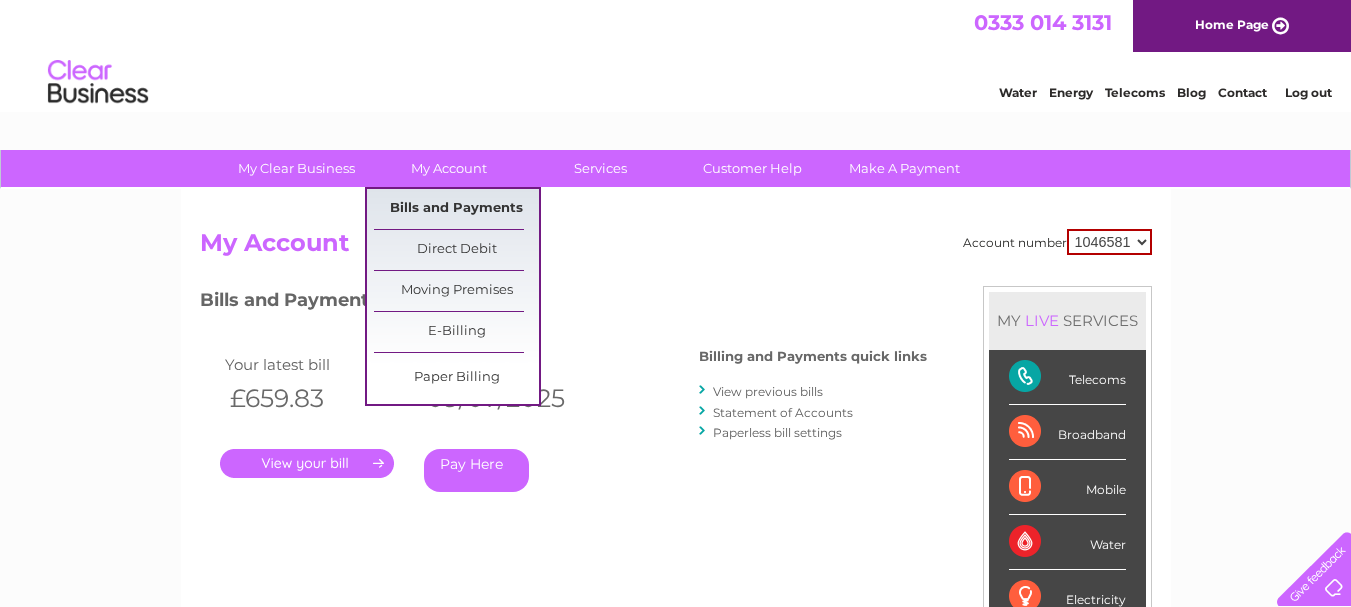click on "Bills and Payments" at bounding box center [456, 209] 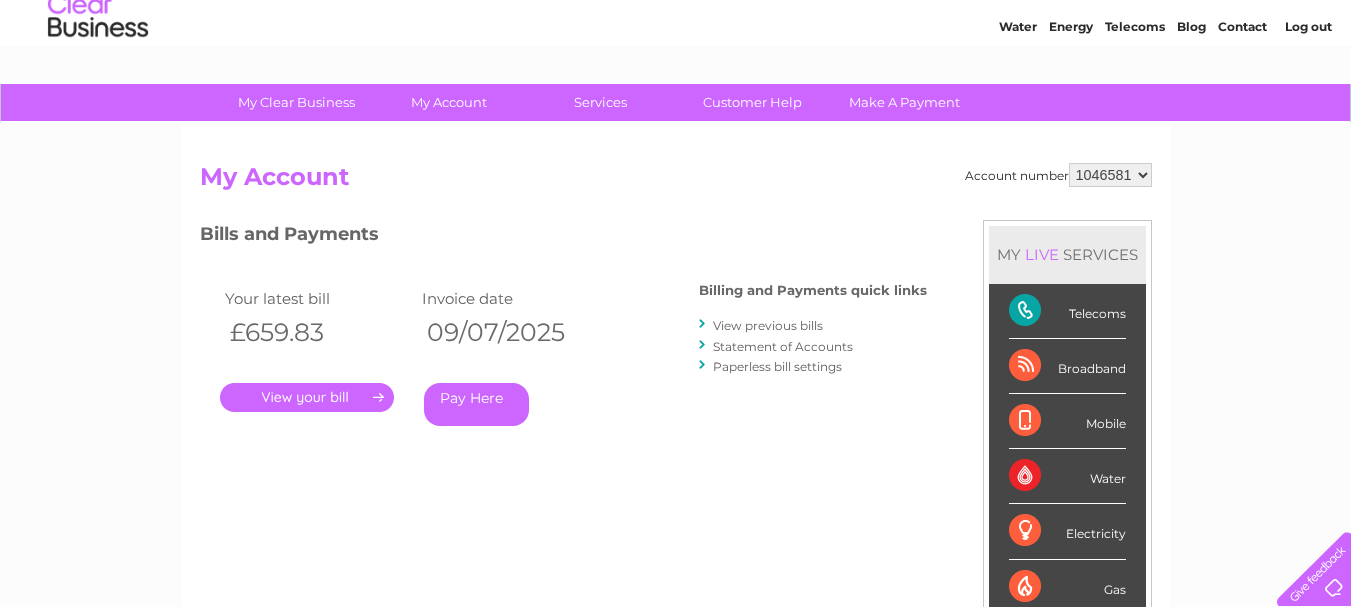 scroll, scrollTop: 100, scrollLeft: 0, axis: vertical 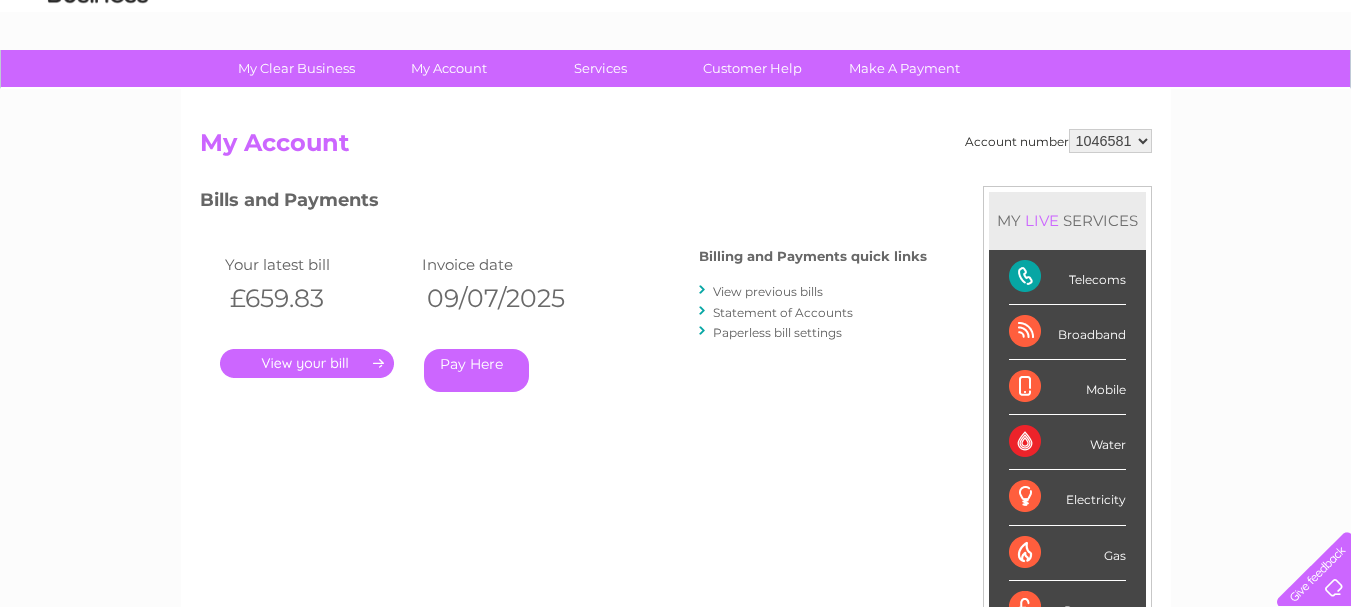 click on "View previous bills" at bounding box center (768, 291) 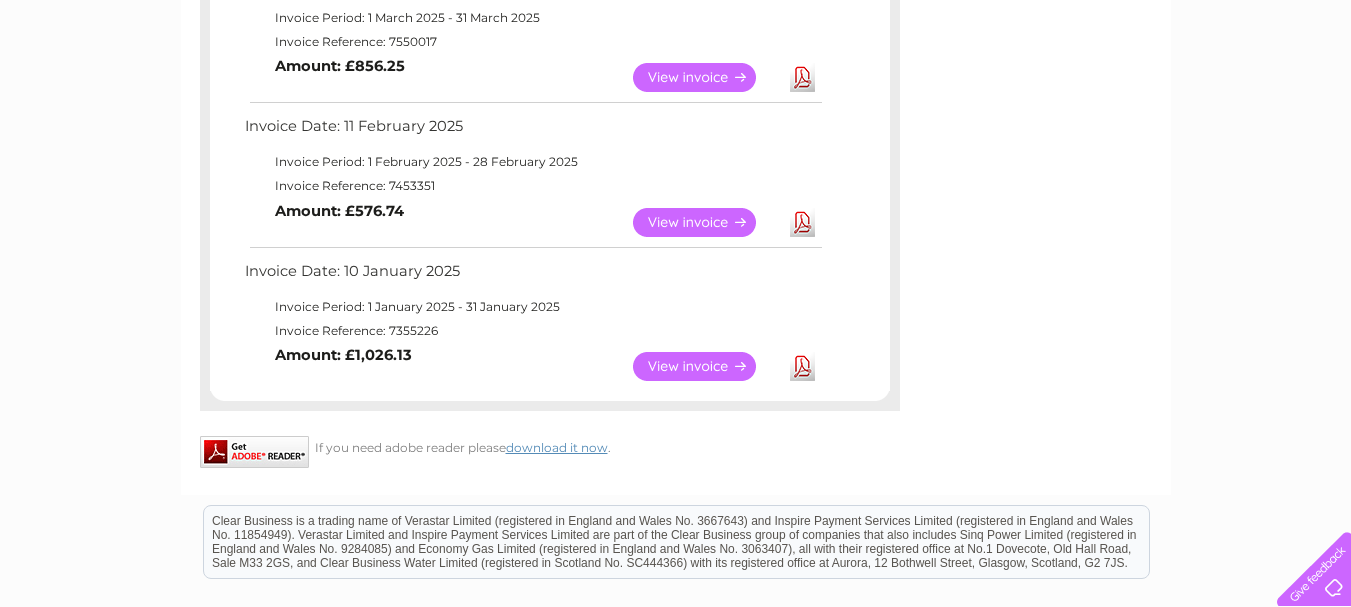 scroll, scrollTop: 1000, scrollLeft: 0, axis: vertical 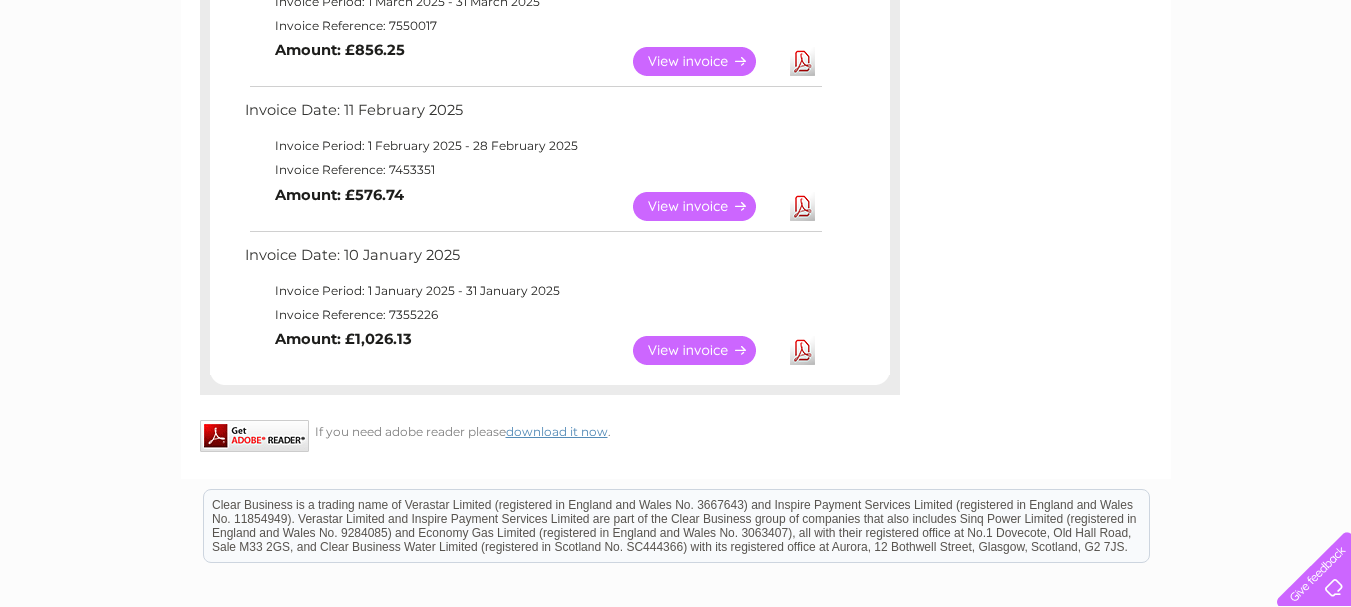 click on "View" at bounding box center (706, 350) 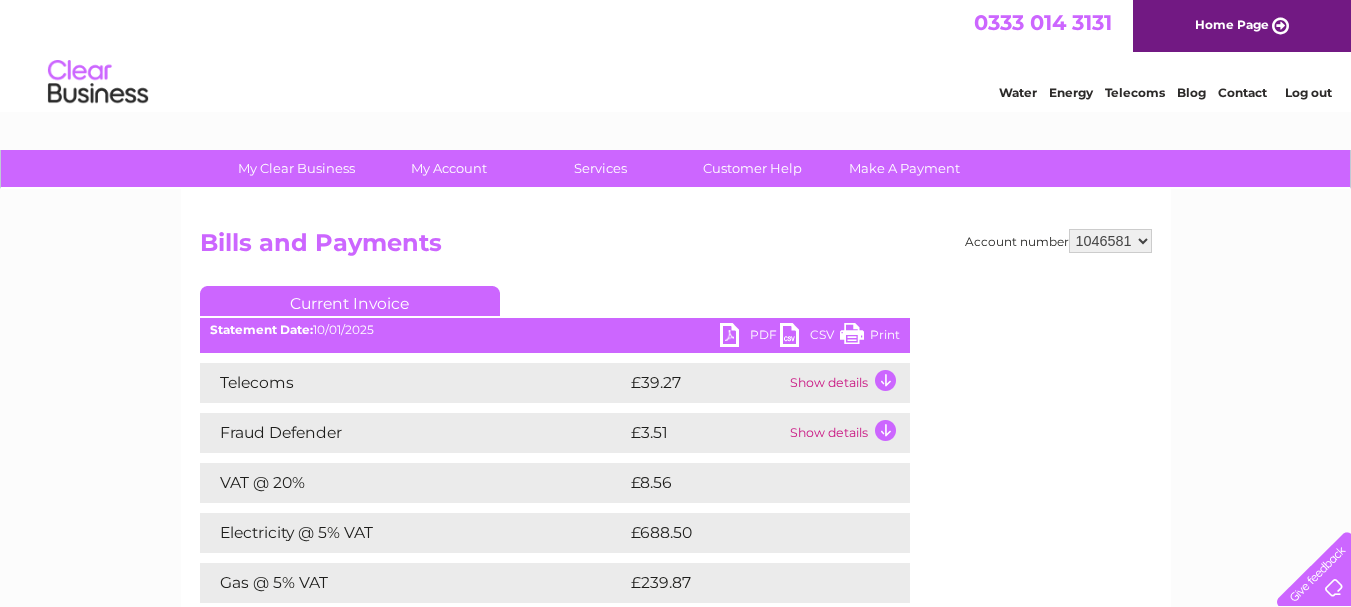 scroll, scrollTop: 0, scrollLeft: 0, axis: both 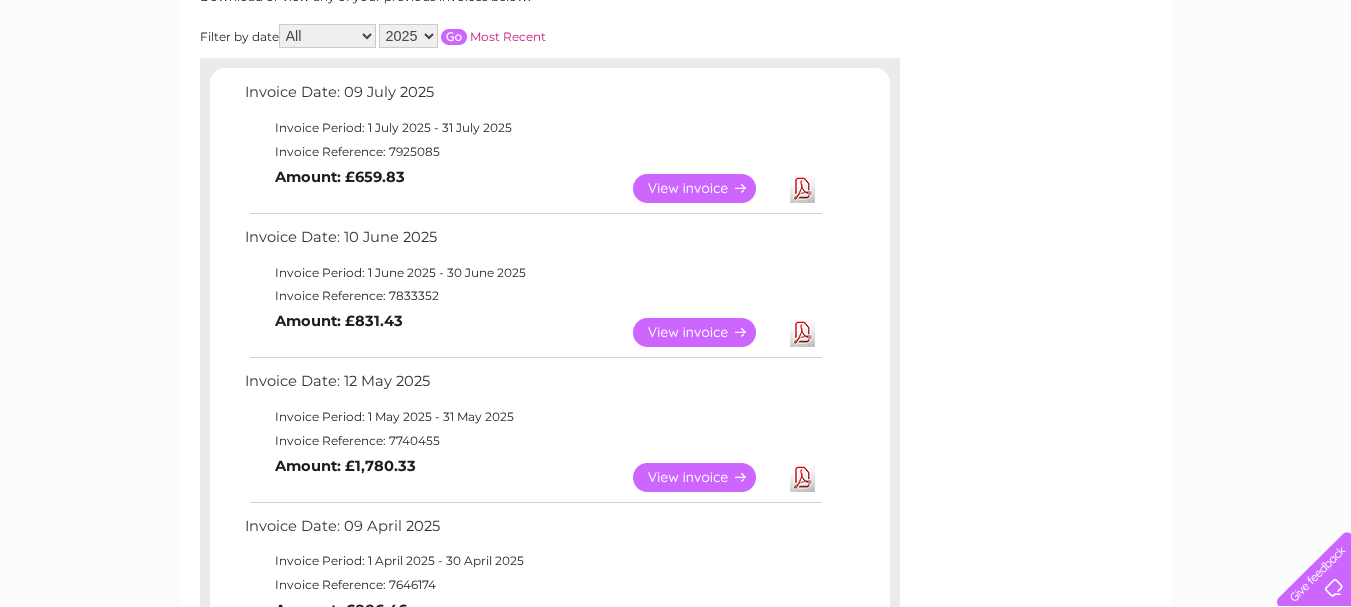 click on "View" at bounding box center [706, 332] 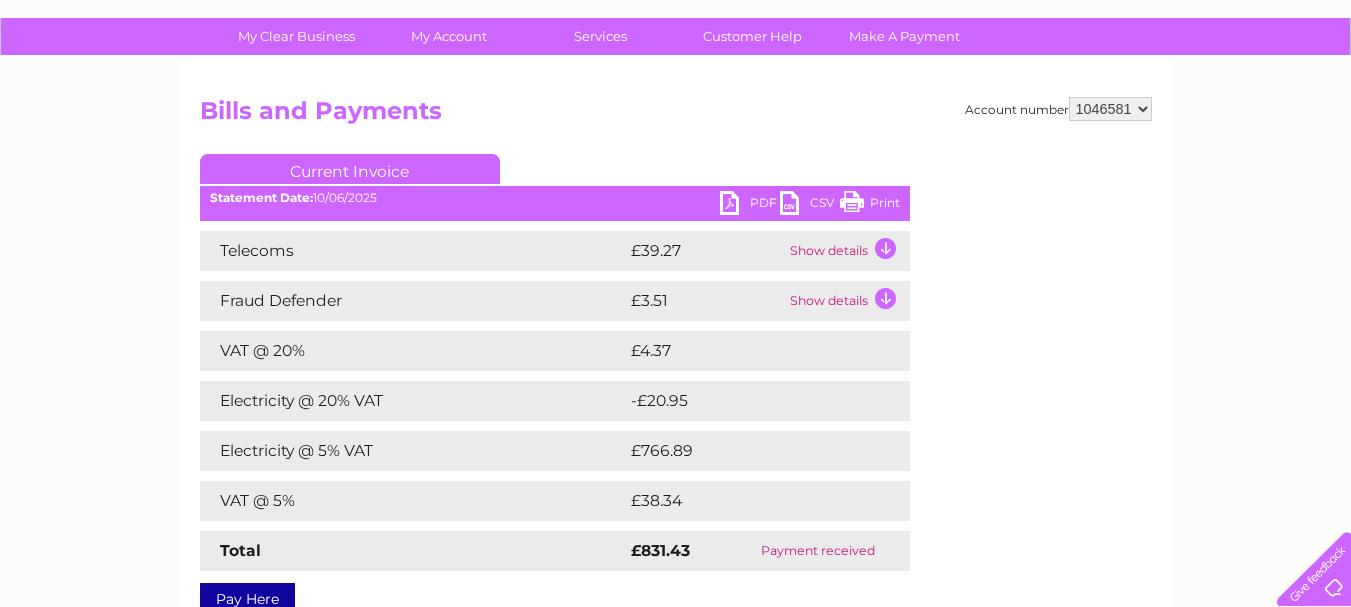 scroll, scrollTop: 0, scrollLeft: 0, axis: both 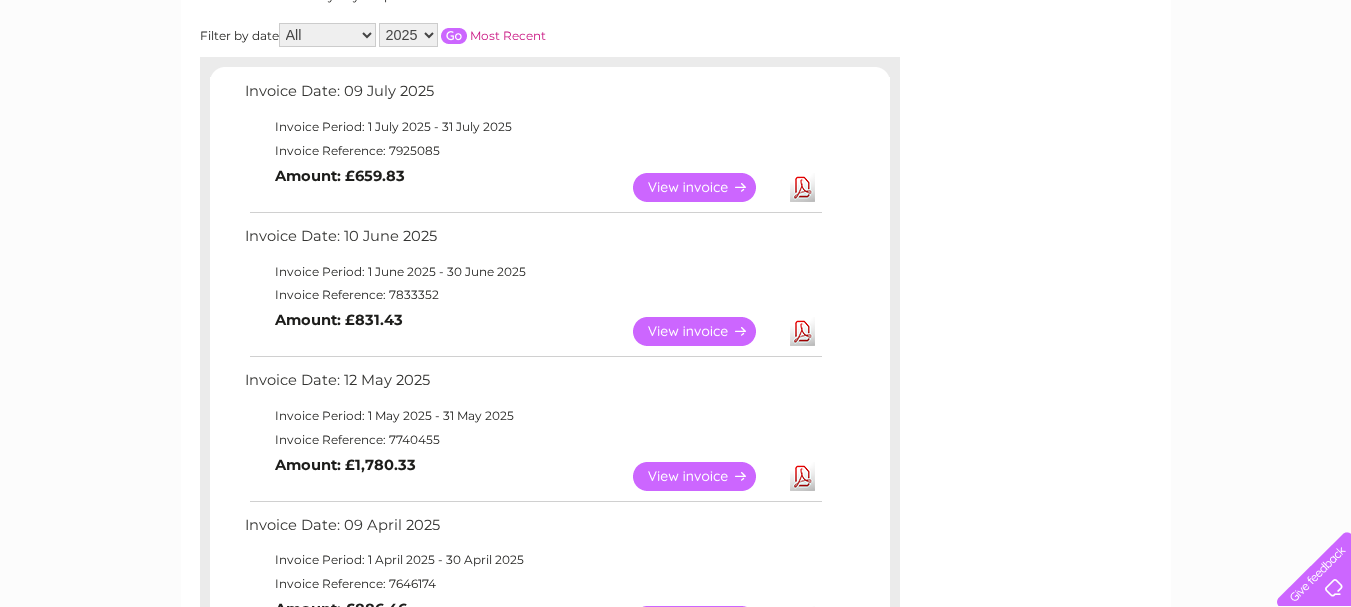 click on "View" at bounding box center [706, 331] 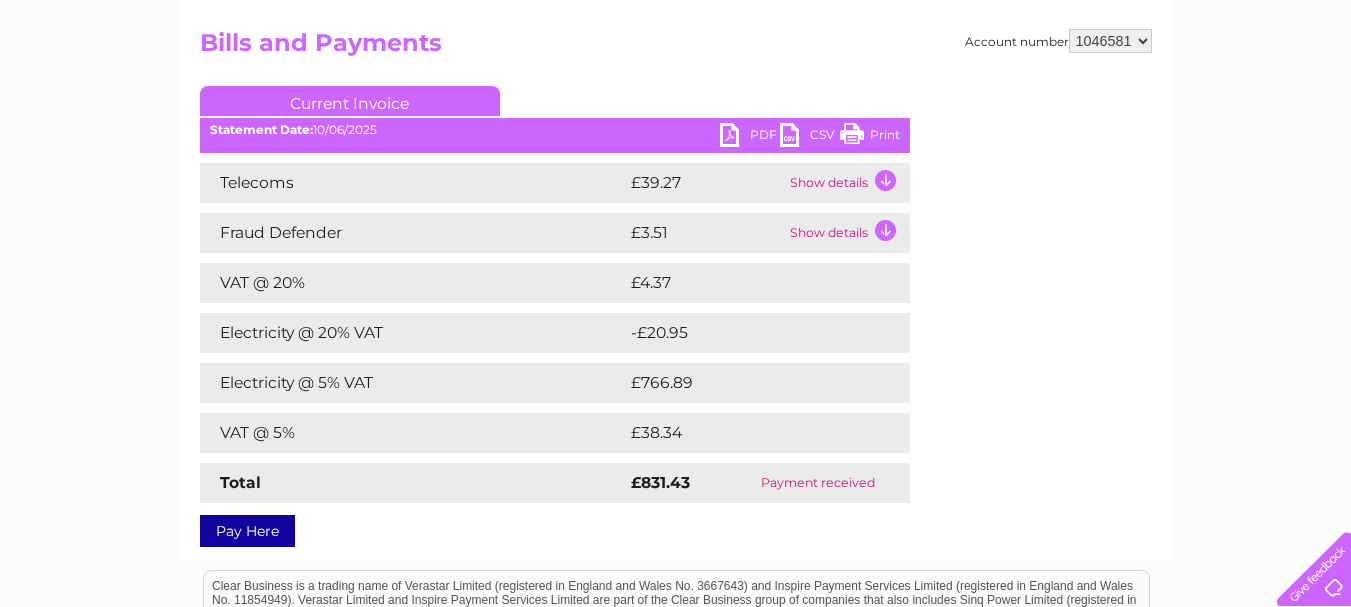 scroll, scrollTop: 0, scrollLeft: 0, axis: both 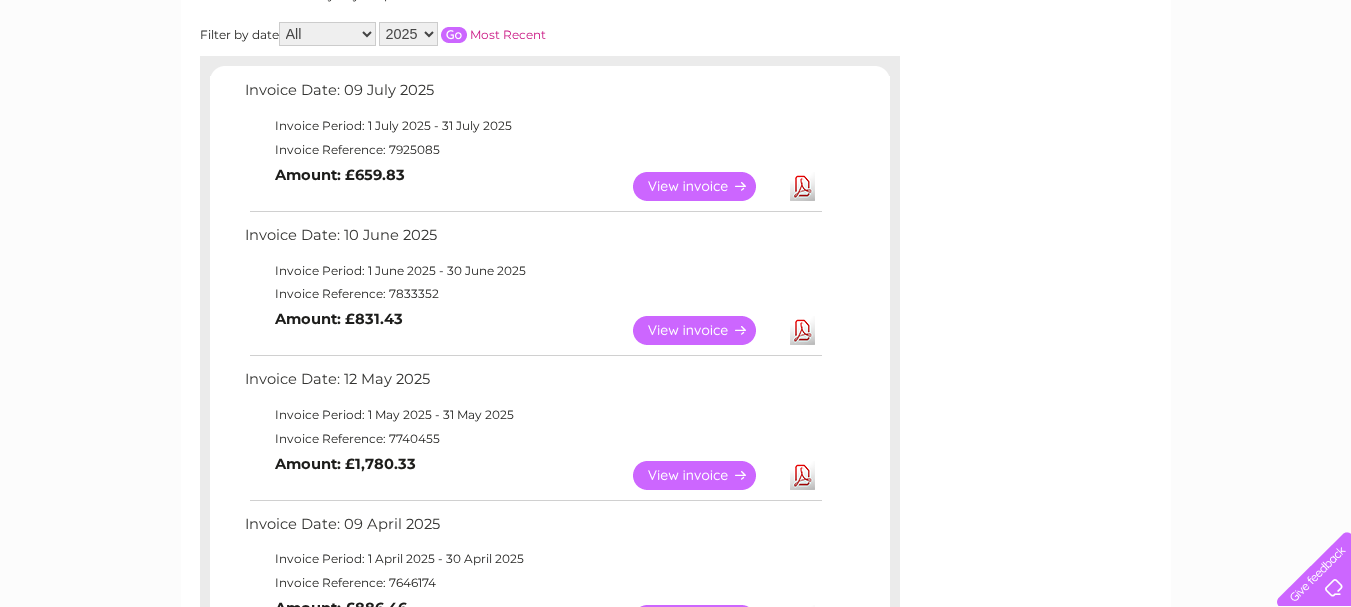 click on "Download" at bounding box center [802, 330] 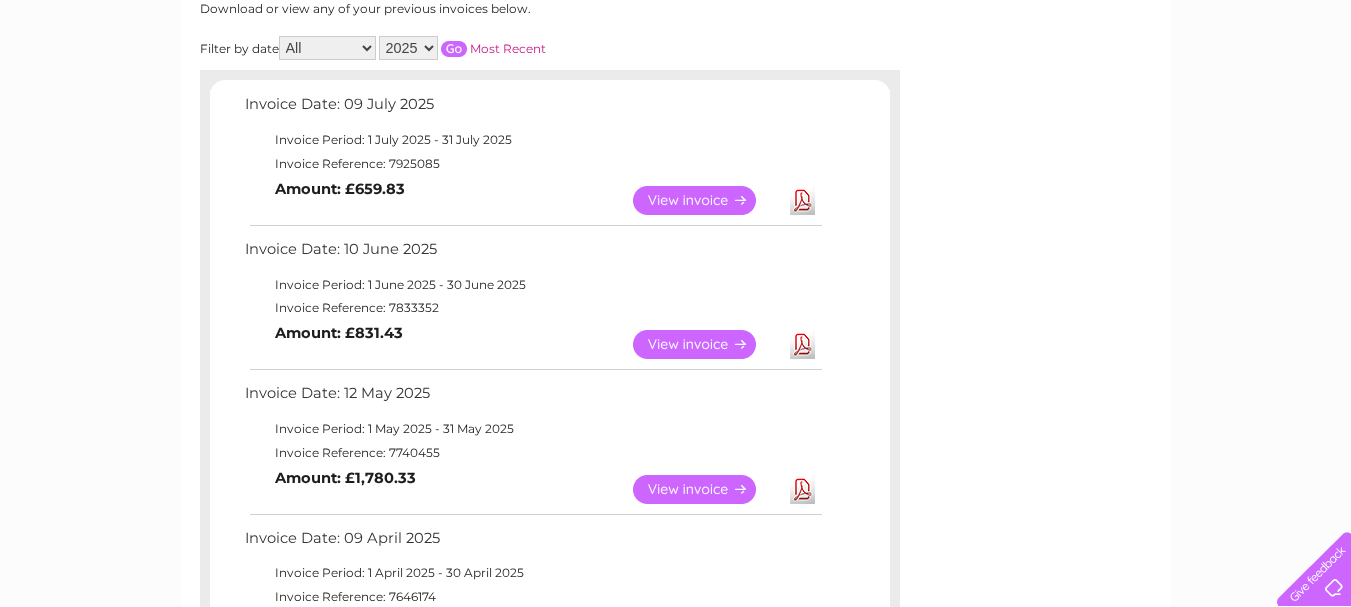 scroll, scrollTop: 300, scrollLeft: 0, axis: vertical 